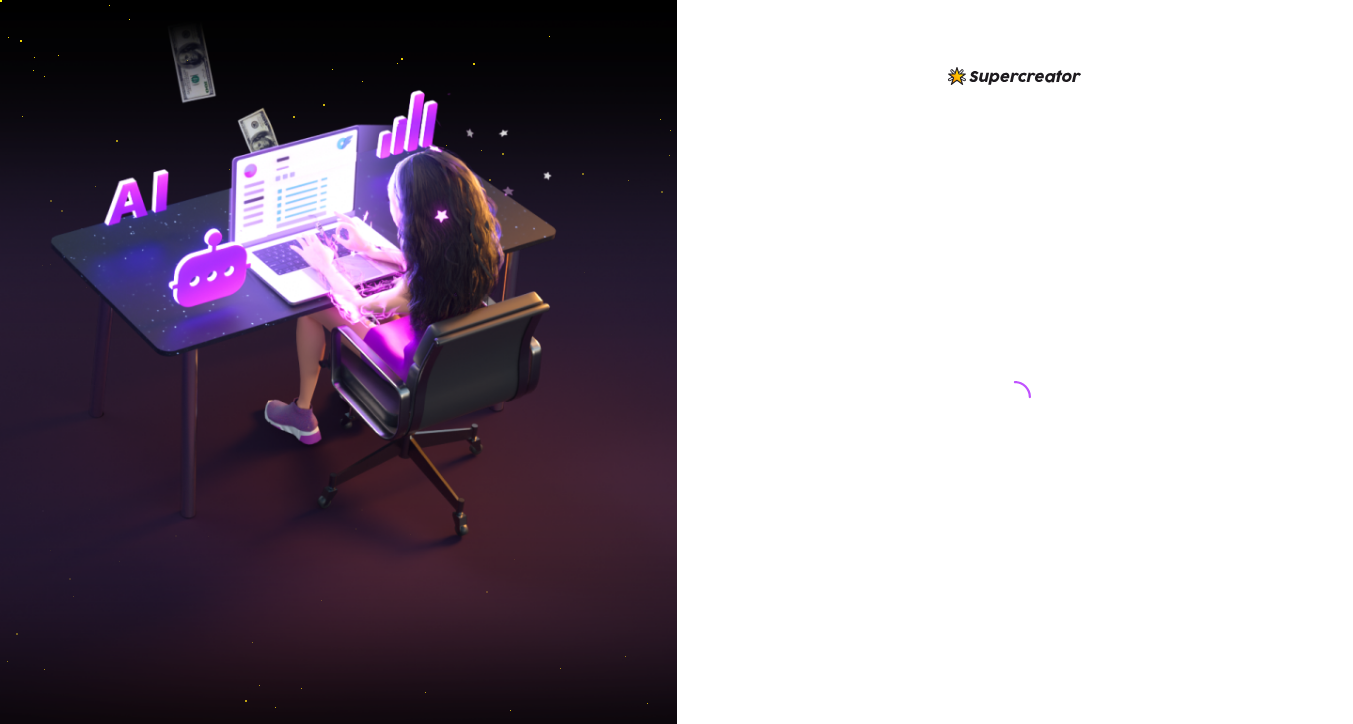 scroll, scrollTop: 0, scrollLeft: 0, axis: both 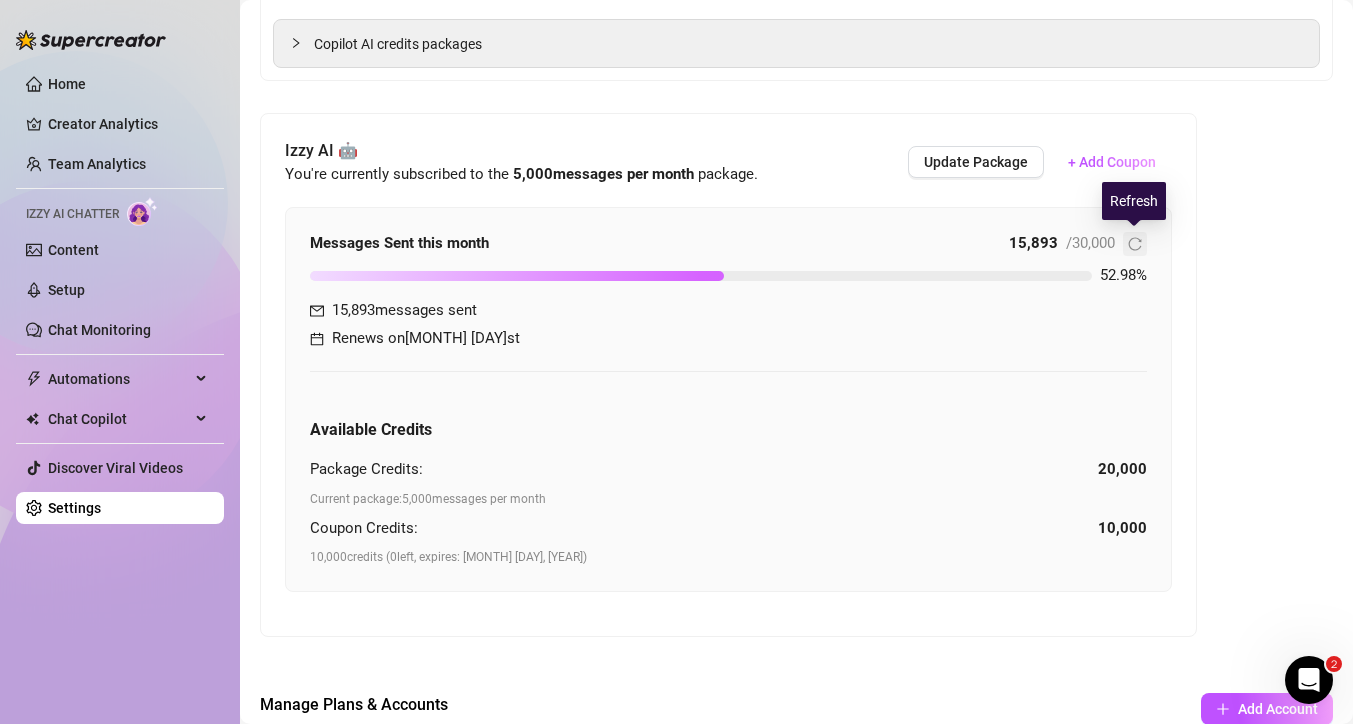 click 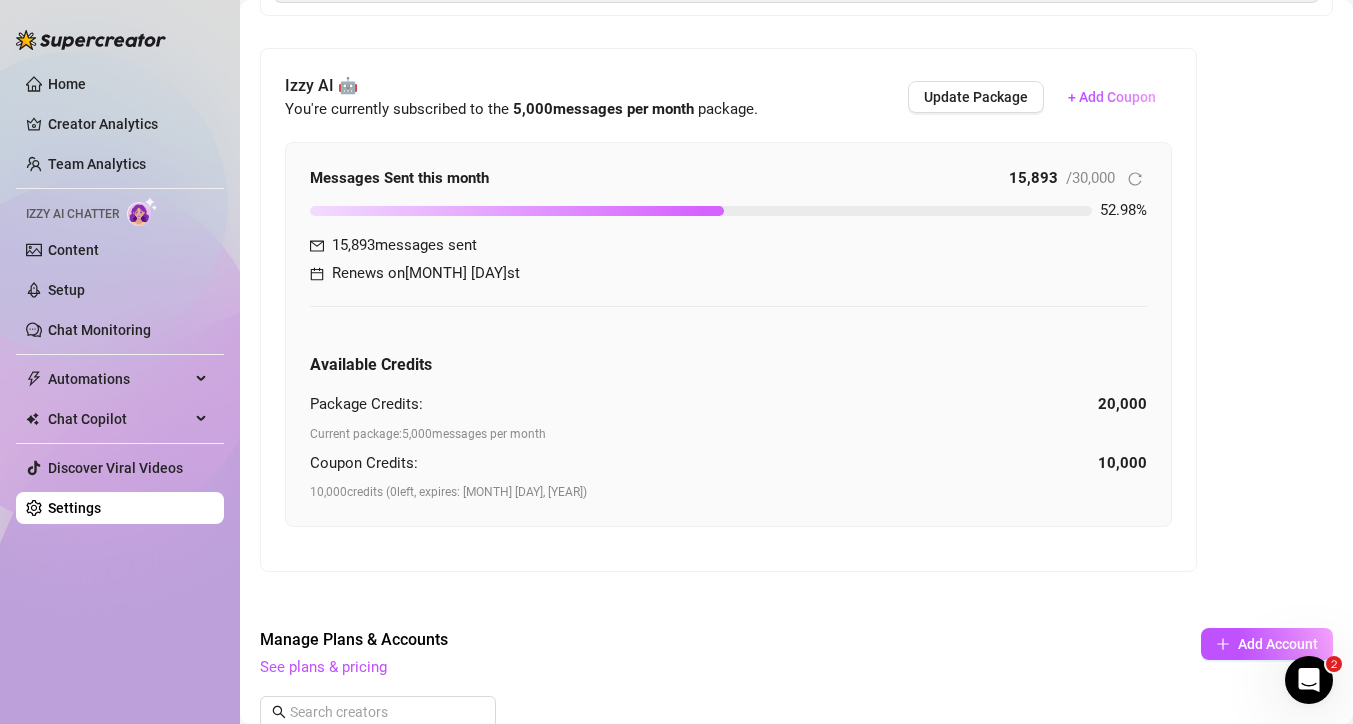 scroll, scrollTop: 510, scrollLeft: 0, axis: vertical 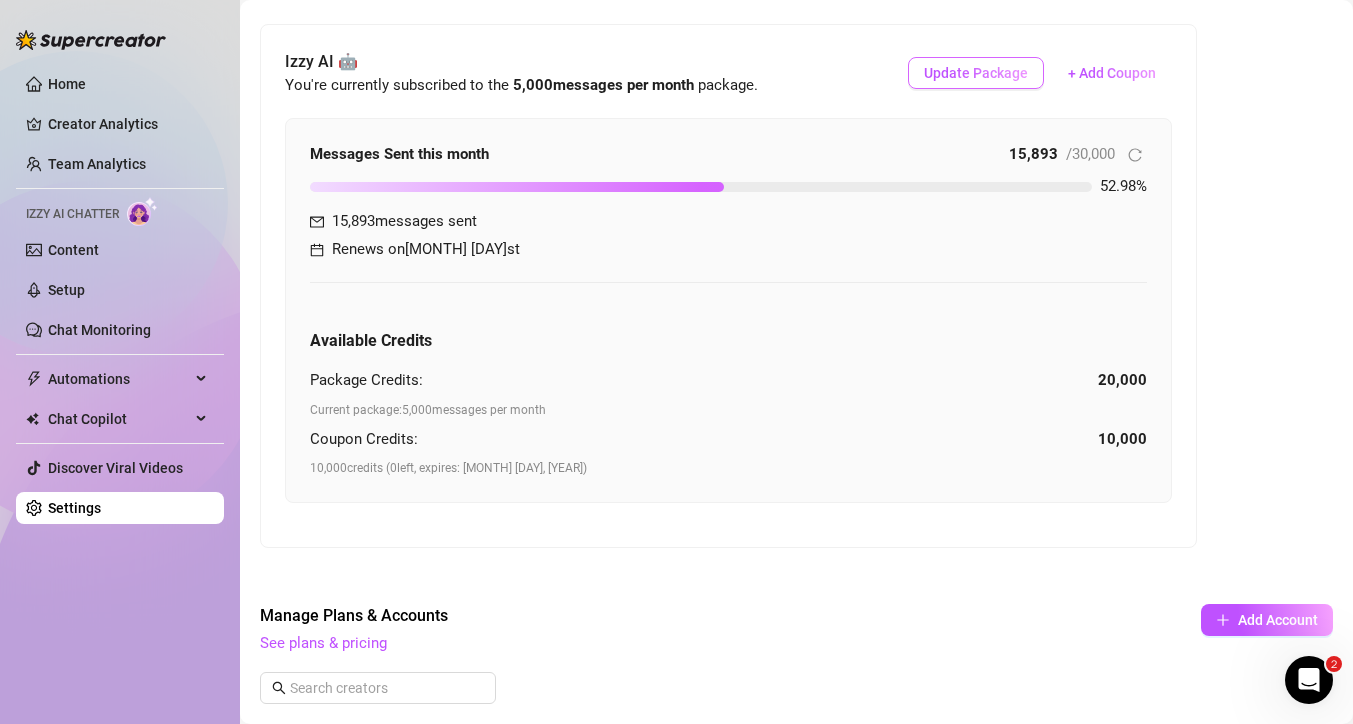 click on "Update Package" at bounding box center (976, 73) 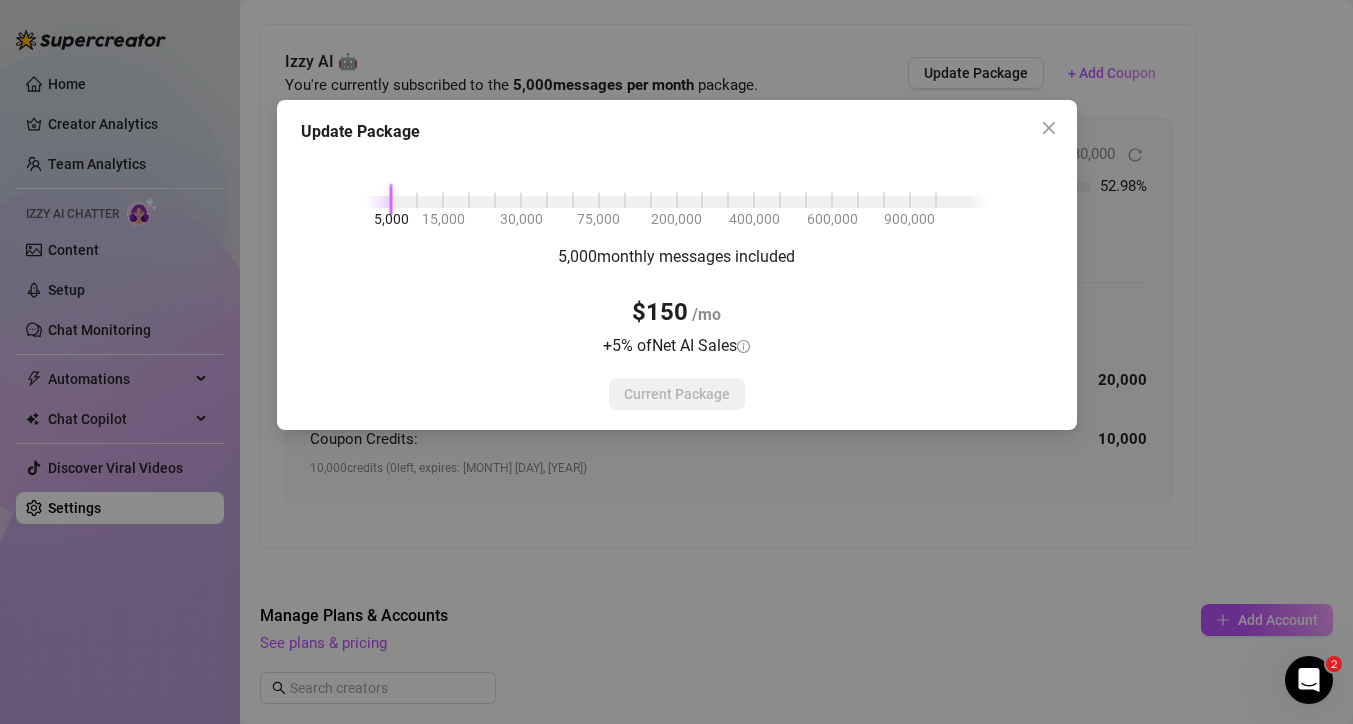 click on "5,000 15,000 30,000 75,000 200,000 400,000 600,000 900,000" at bounding box center (677, 198) 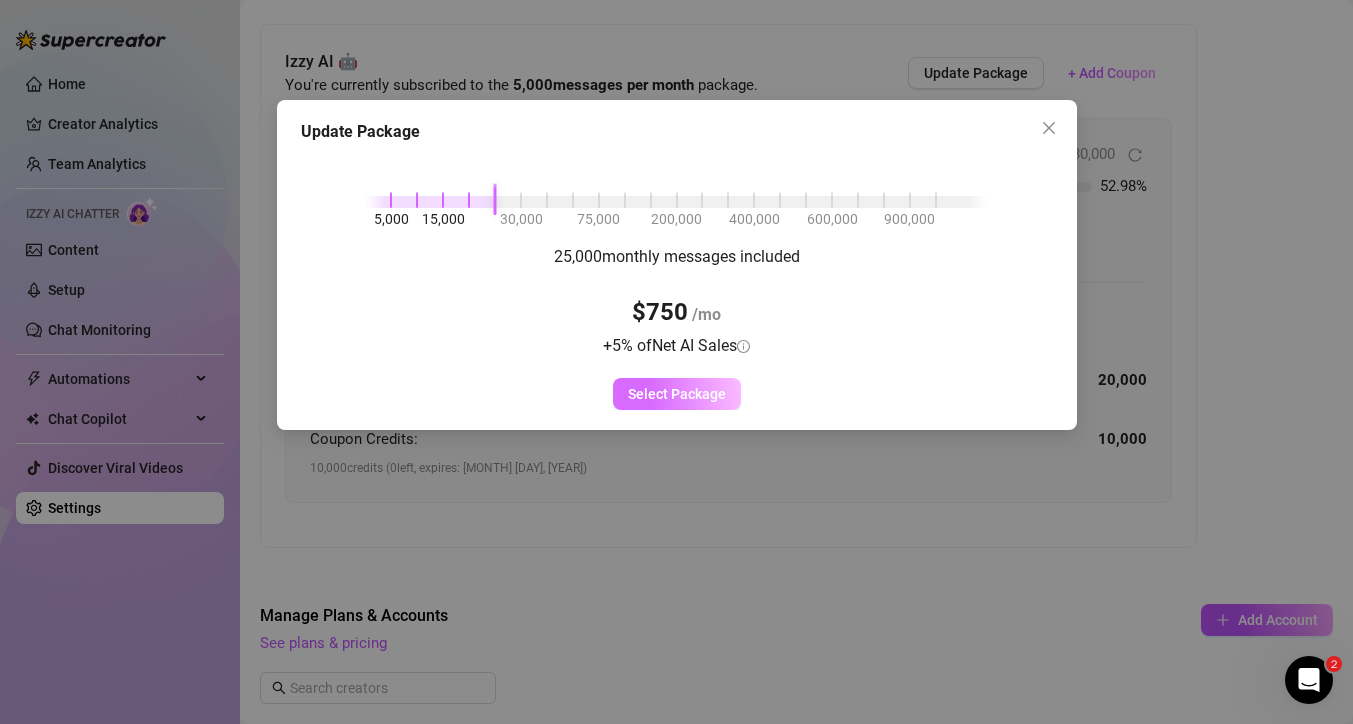 click on "Select Package" at bounding box center [677, 394] 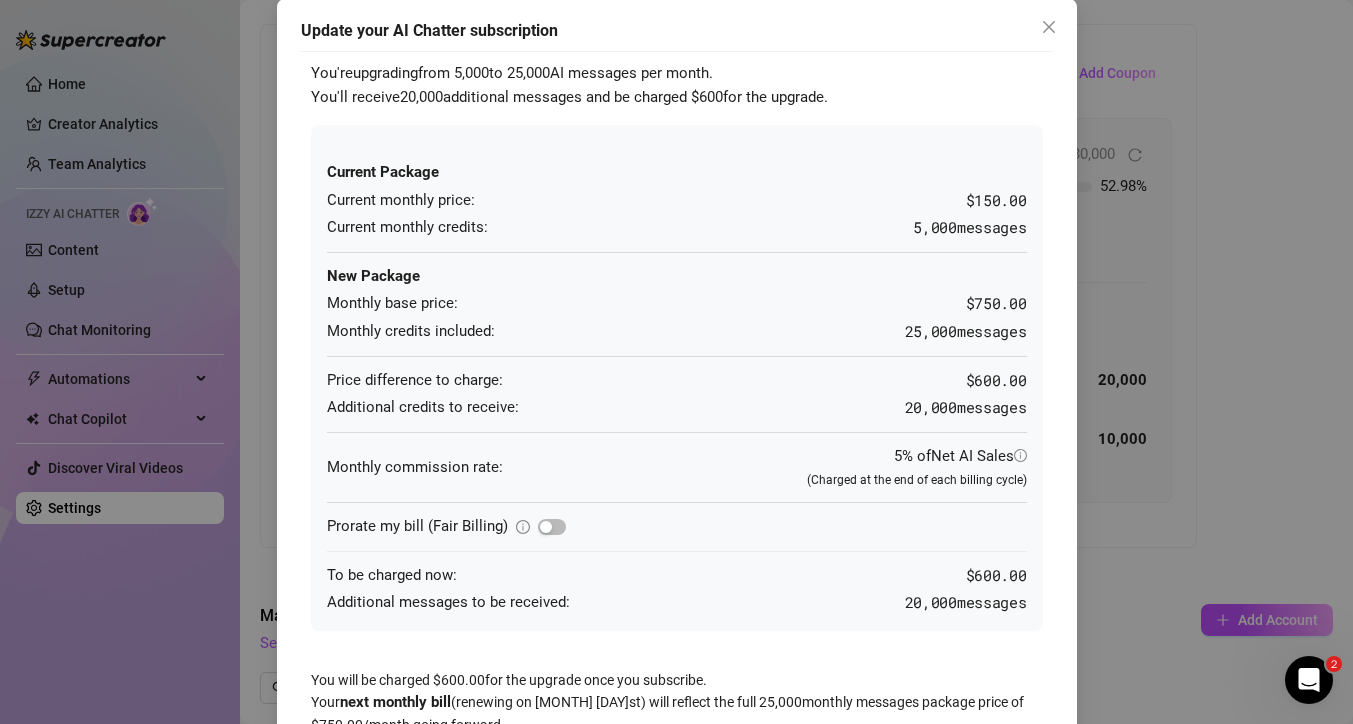 scroll, scrollTop: 37, scrollLeft: 0, axis: vertical 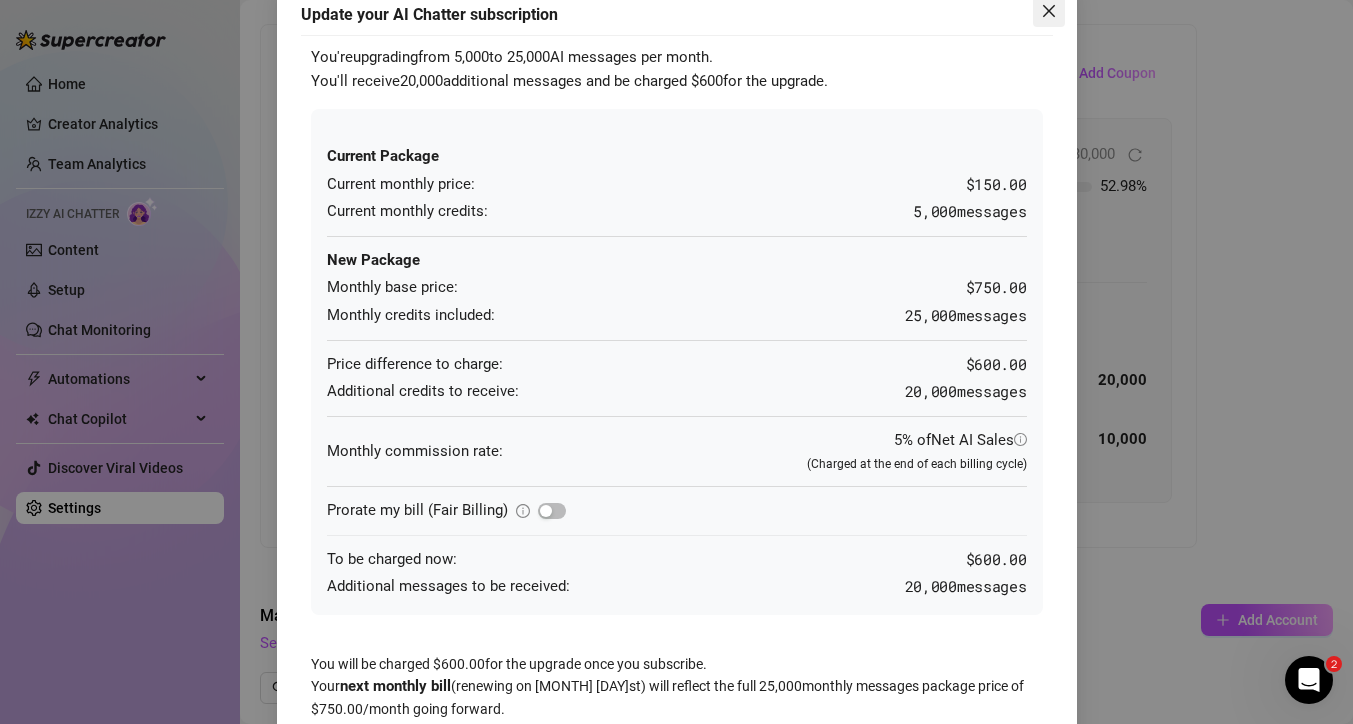 click 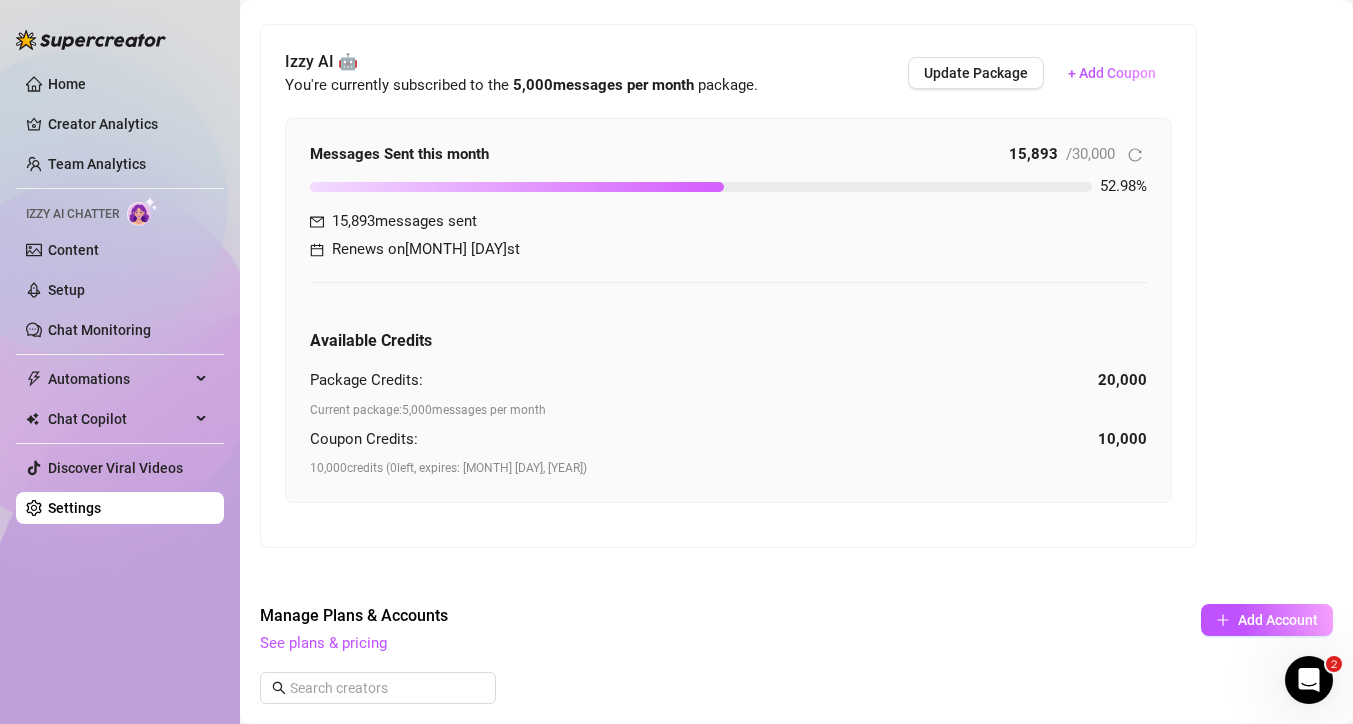 click on "Home Creator Analytics   Team Analytics Izzy AI Chatter Content Setup Chat Monitoring Automations Chat Copilot Discover Viral Videos Settings" at bounding box center (120, 296) 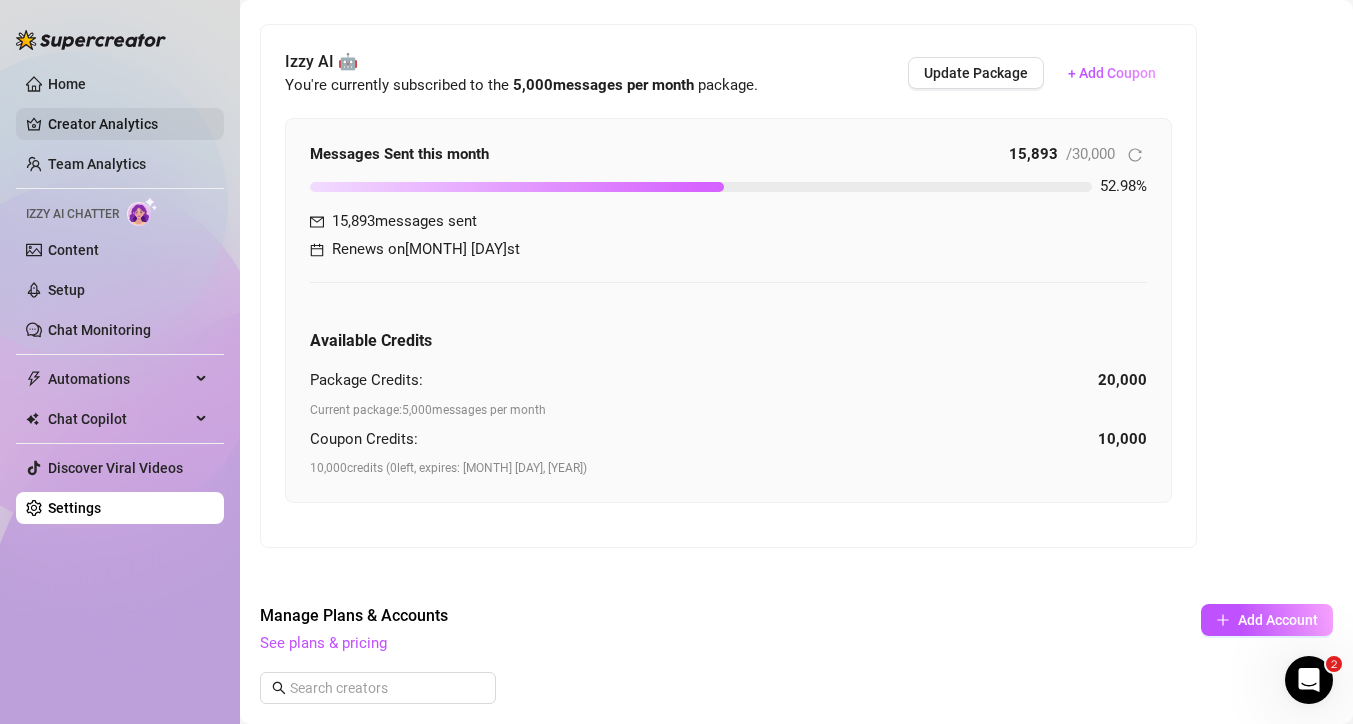 click on "Creator Analytics" at bounding box center [128, 124] 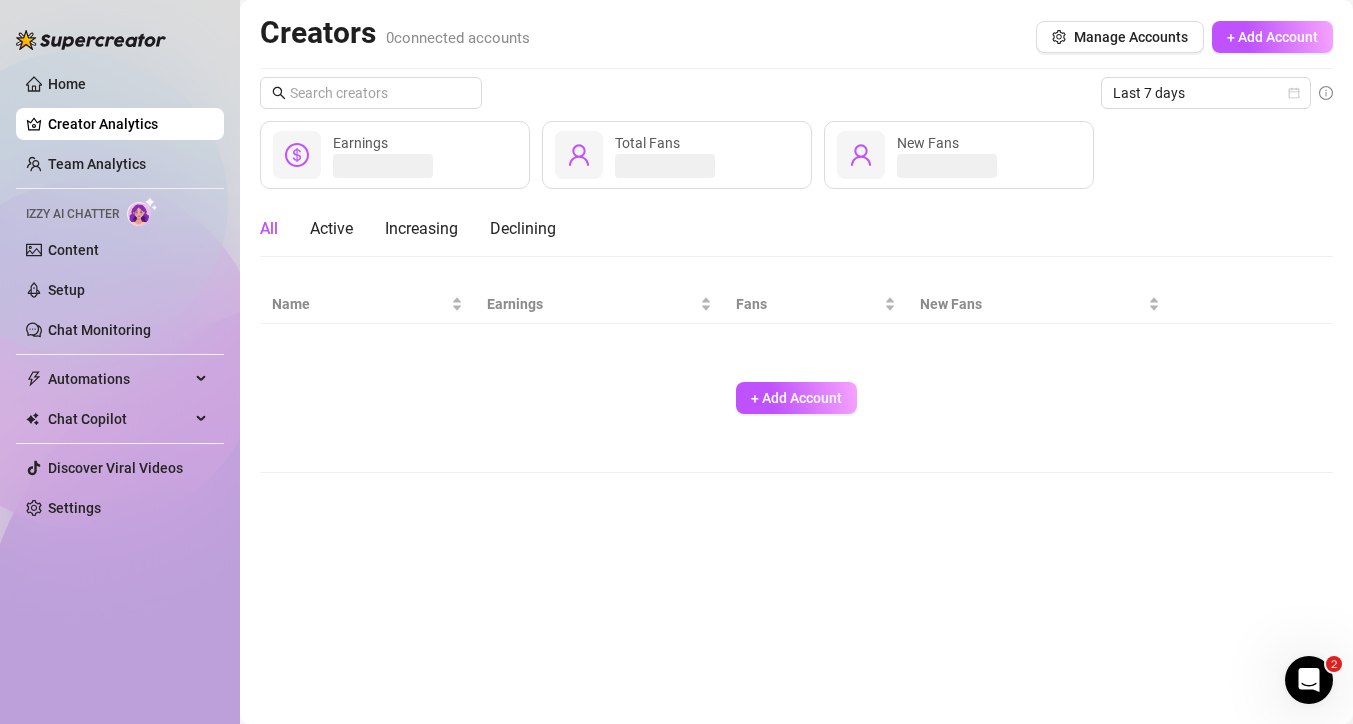 scroll, scrollTop: 0, scrollLeft: 0, axis: both 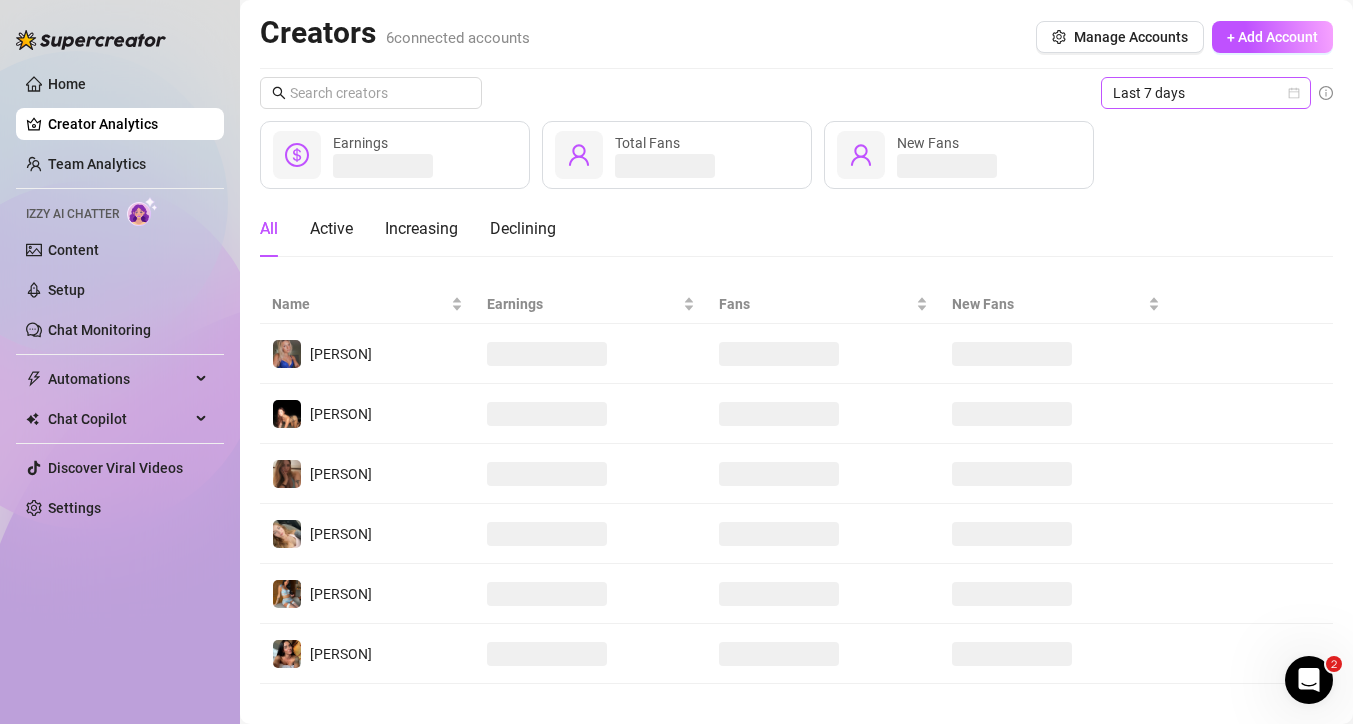 click on "Last 7 days" at bounding box center [1206, 93] 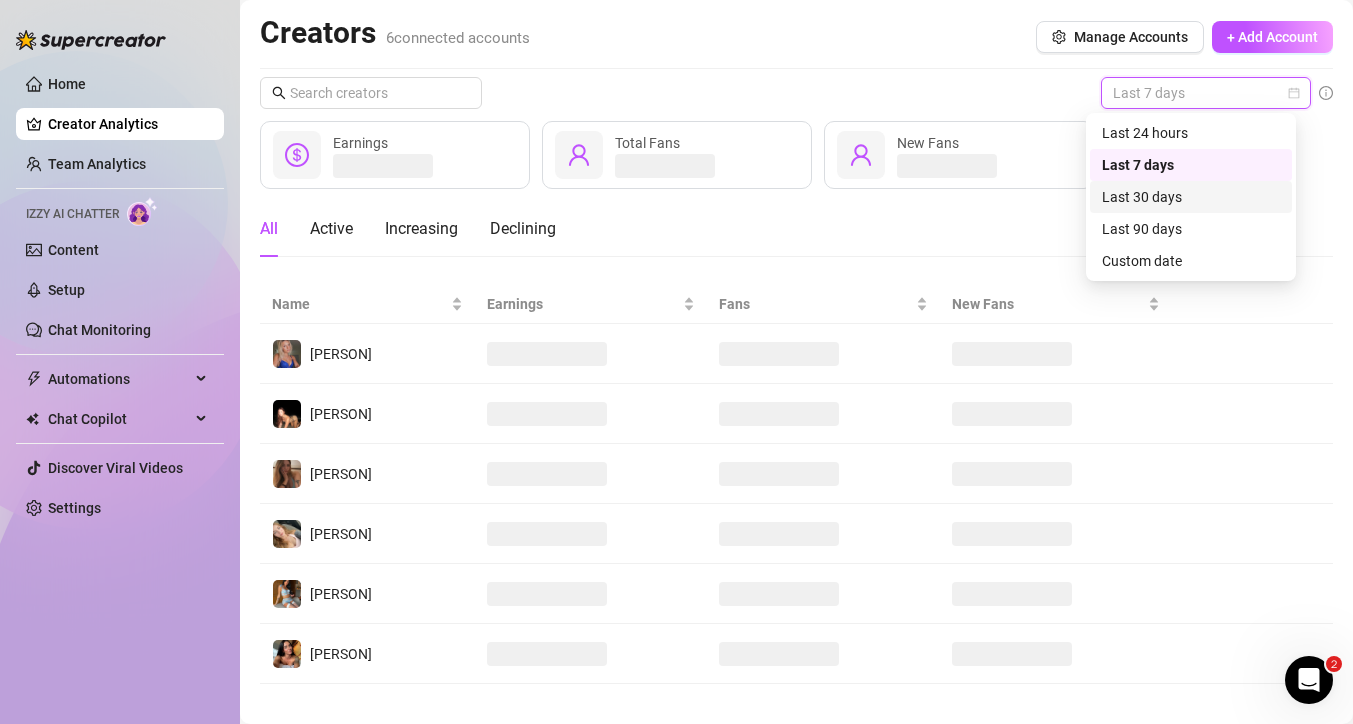 click on "Last 30 days" at bounding box center [1191, 197] 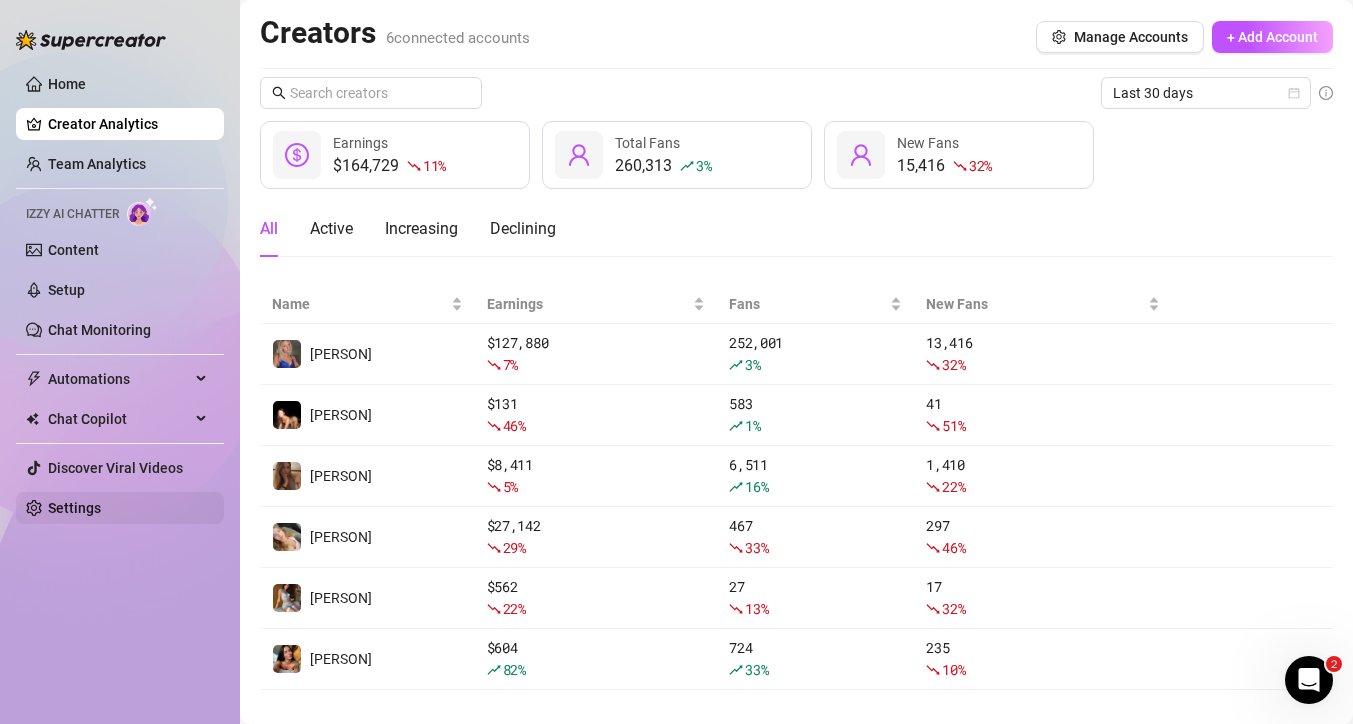 click on "Settings" at bounding box center [74, 508] 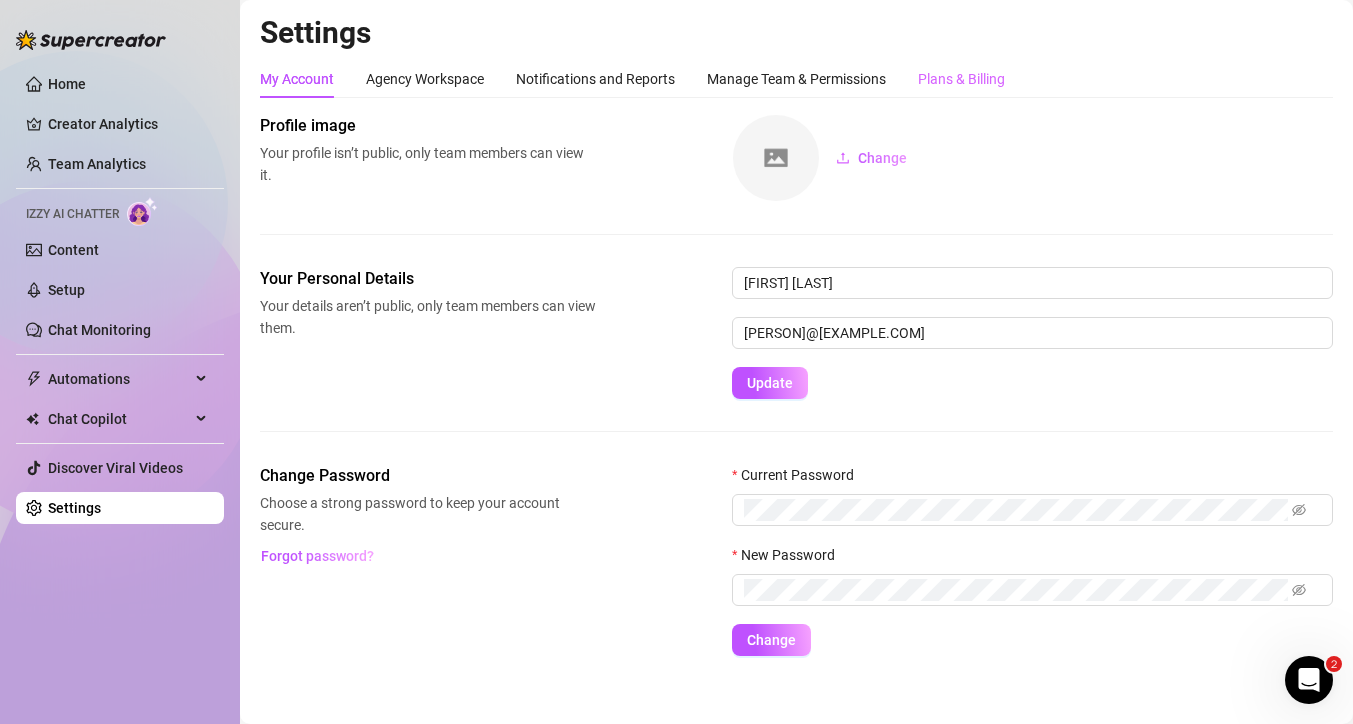 click on "Plans & Billing" at bounding box center [961, 79] 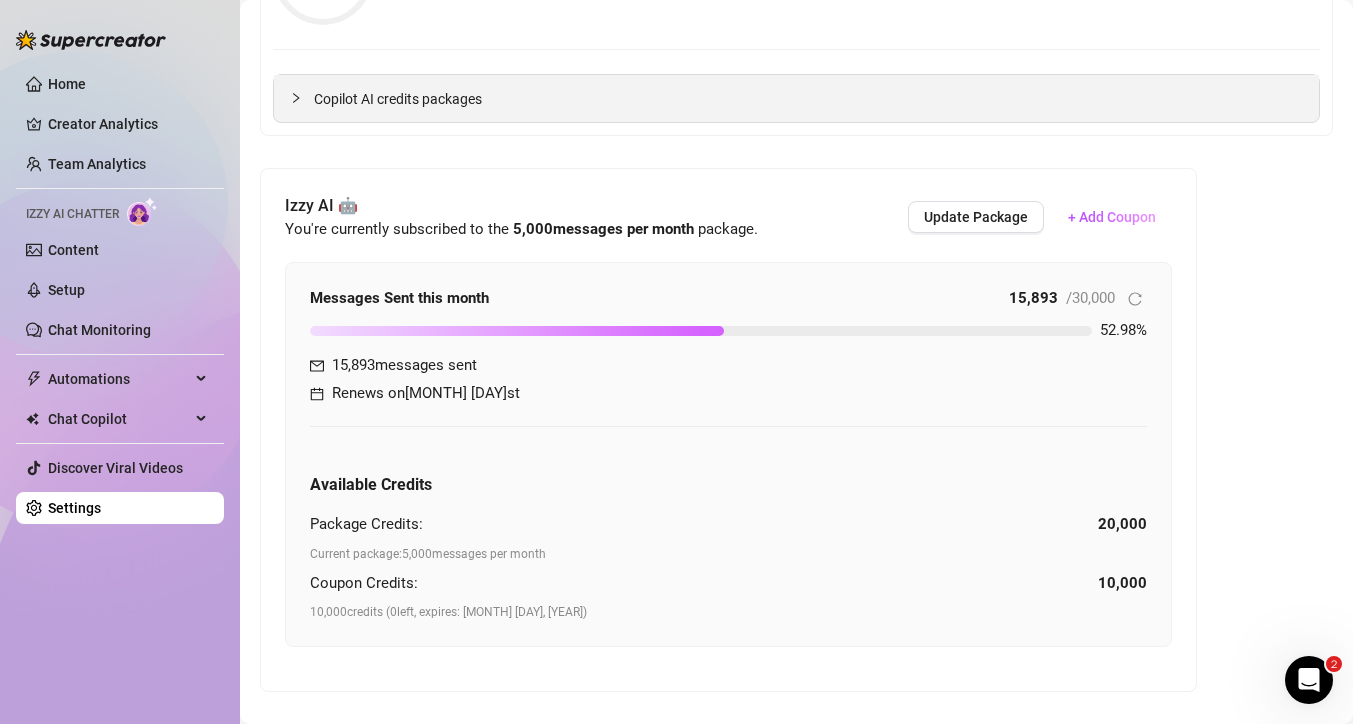 scroll, scrollTop: 67, scrollLeft: 0, axis: vertical 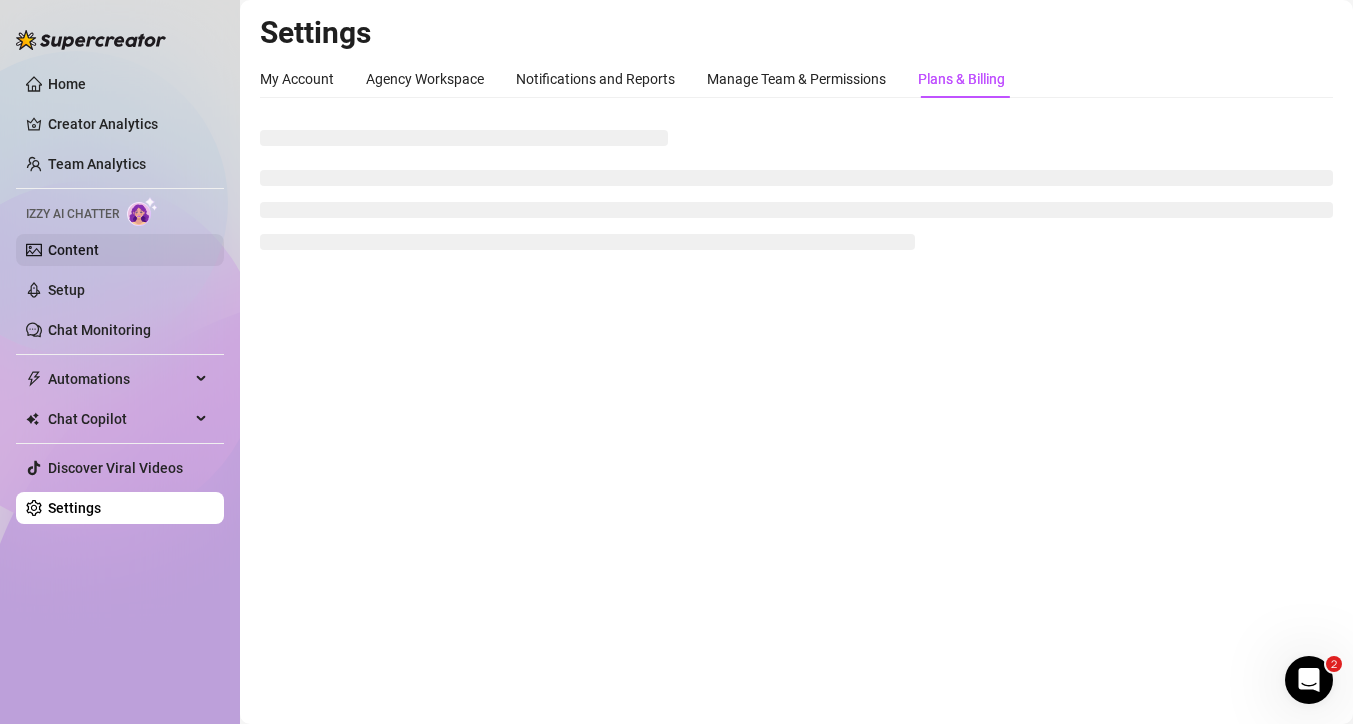 click on "Content" at bounding box center (73, 250) 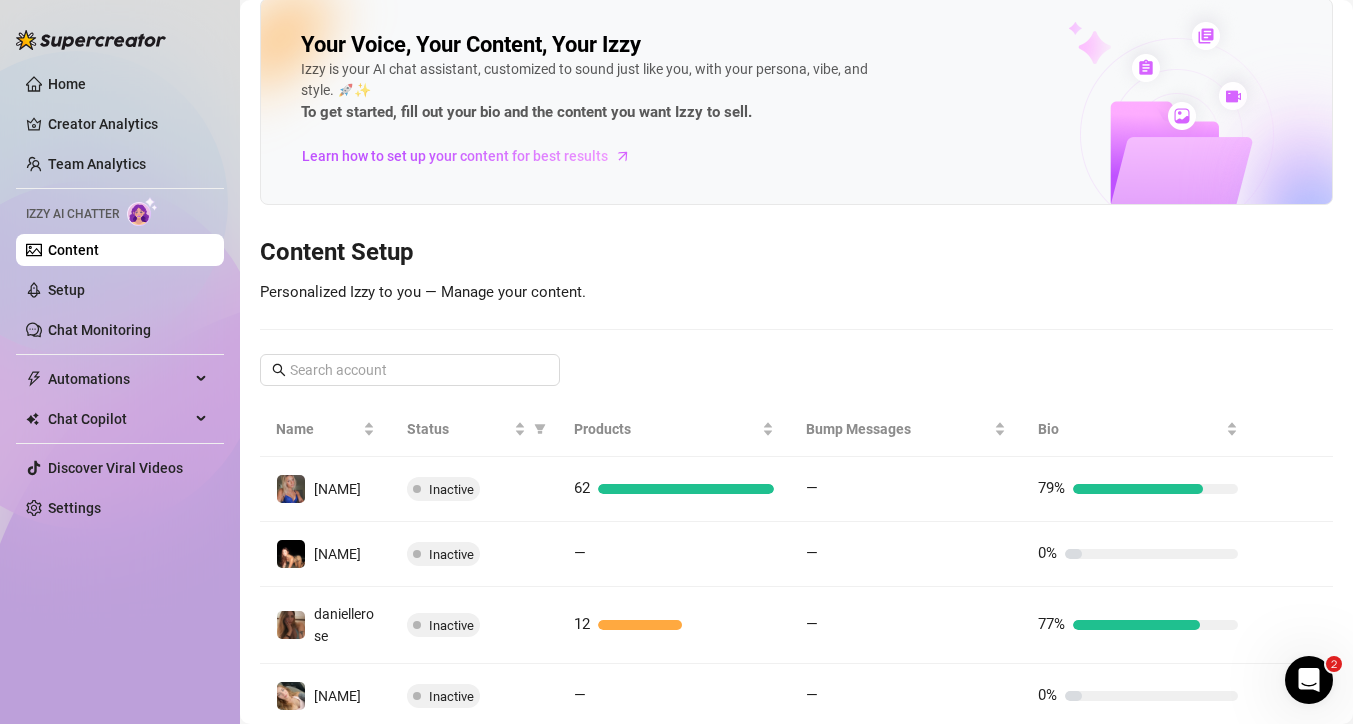 scroll, scrollTop: 37, scrollLeft: 0, axis: vertical 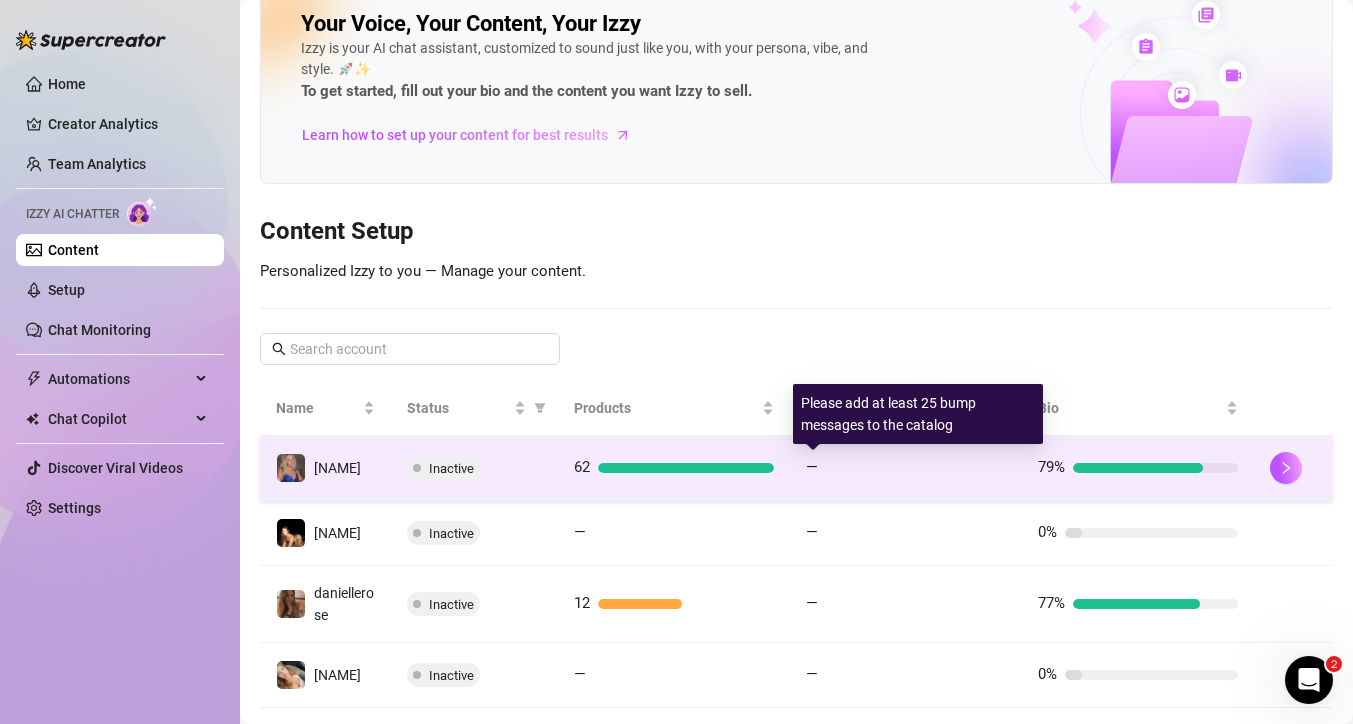 click at bounding box center [916, 468] 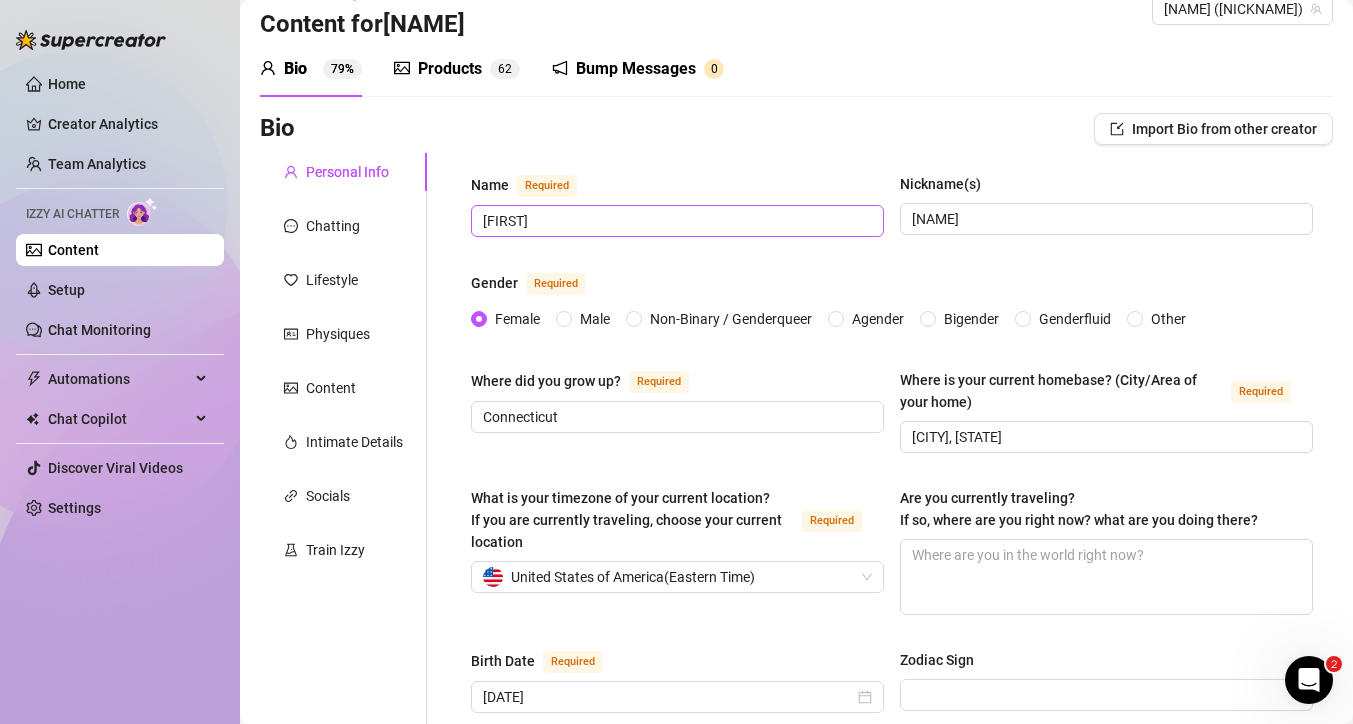 scroll, scrollTop: 41, scrollLeft: 0, axis: vertical 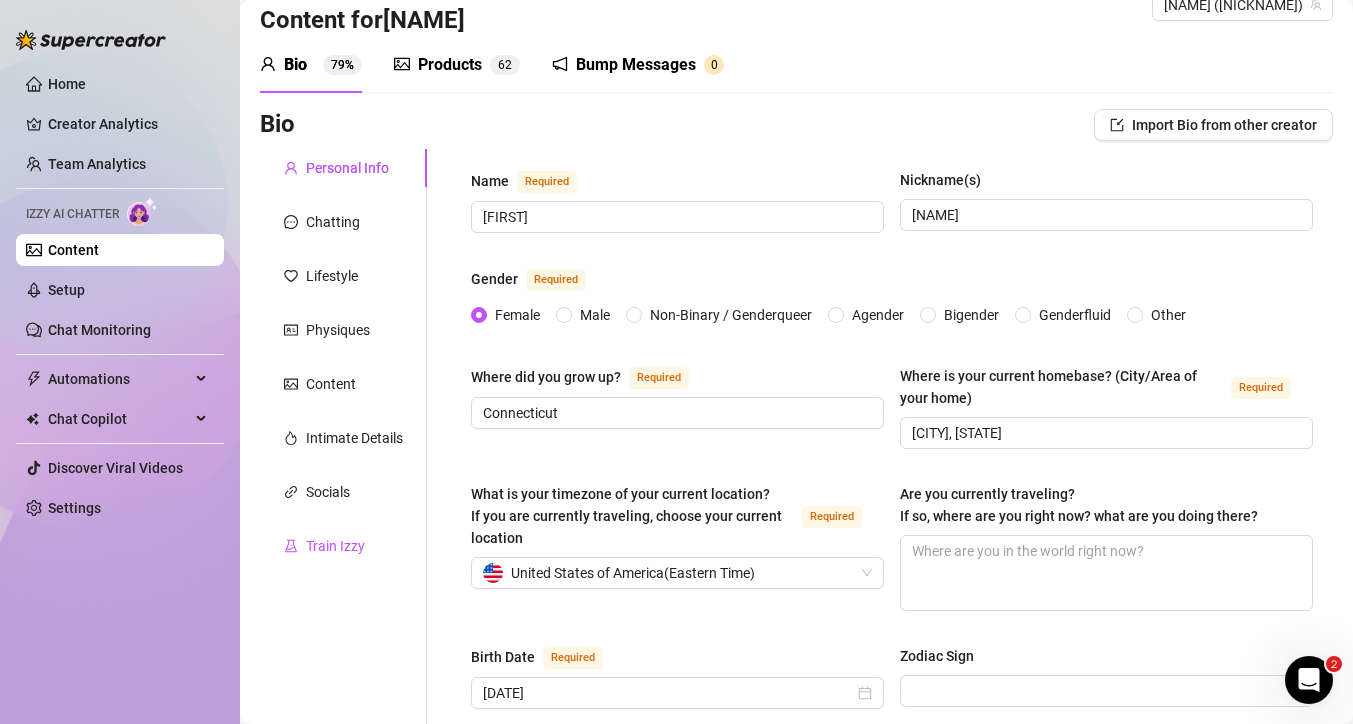 click on "Train Izzy" at bounding box center [335, 546] 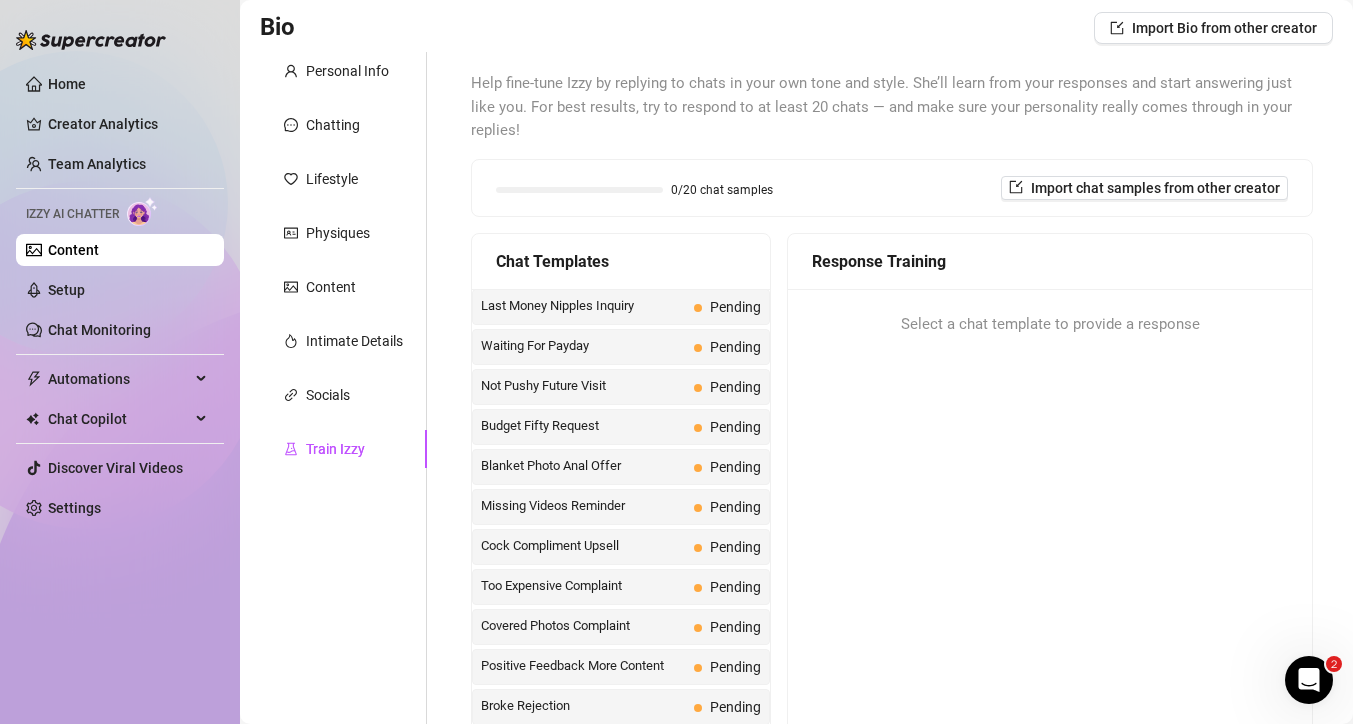 scroll, scrollTop: 134, scrollLeft: 0, axis: vertical 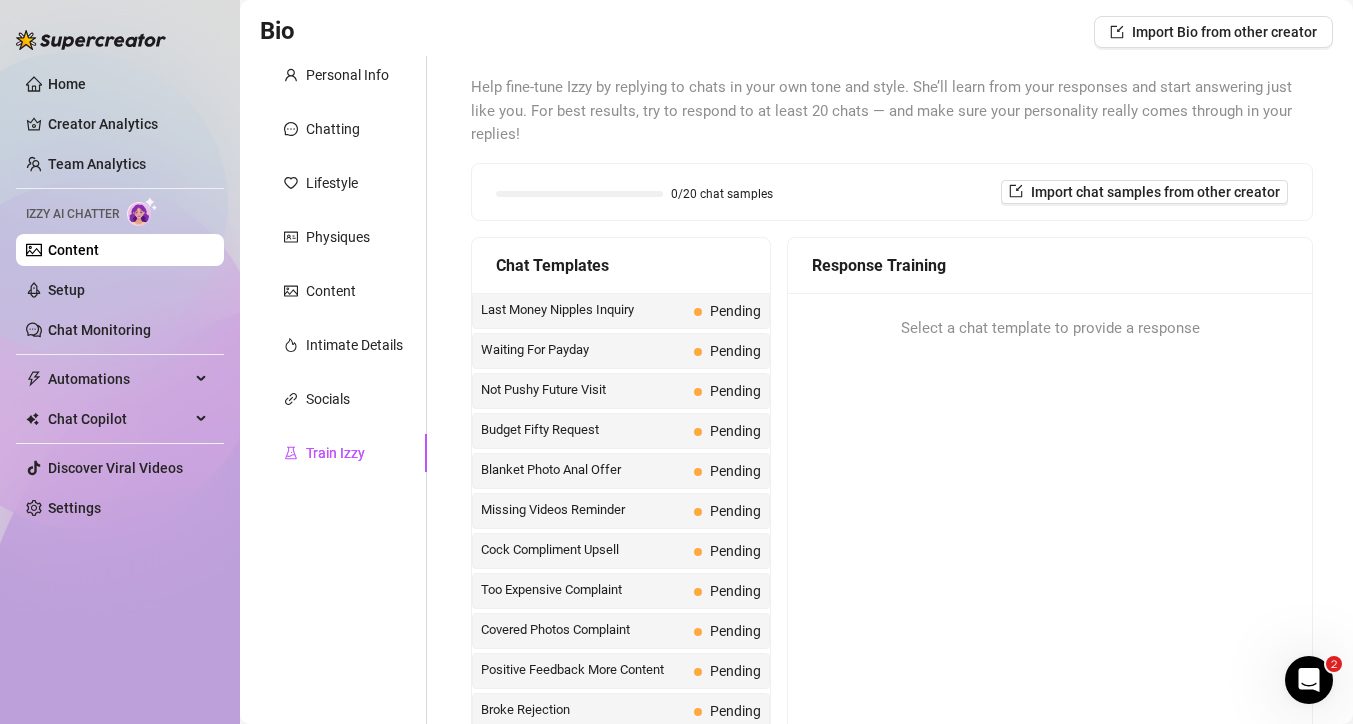 click on "Last Money Nipples Inquiry" at bounding box center [583, 310] 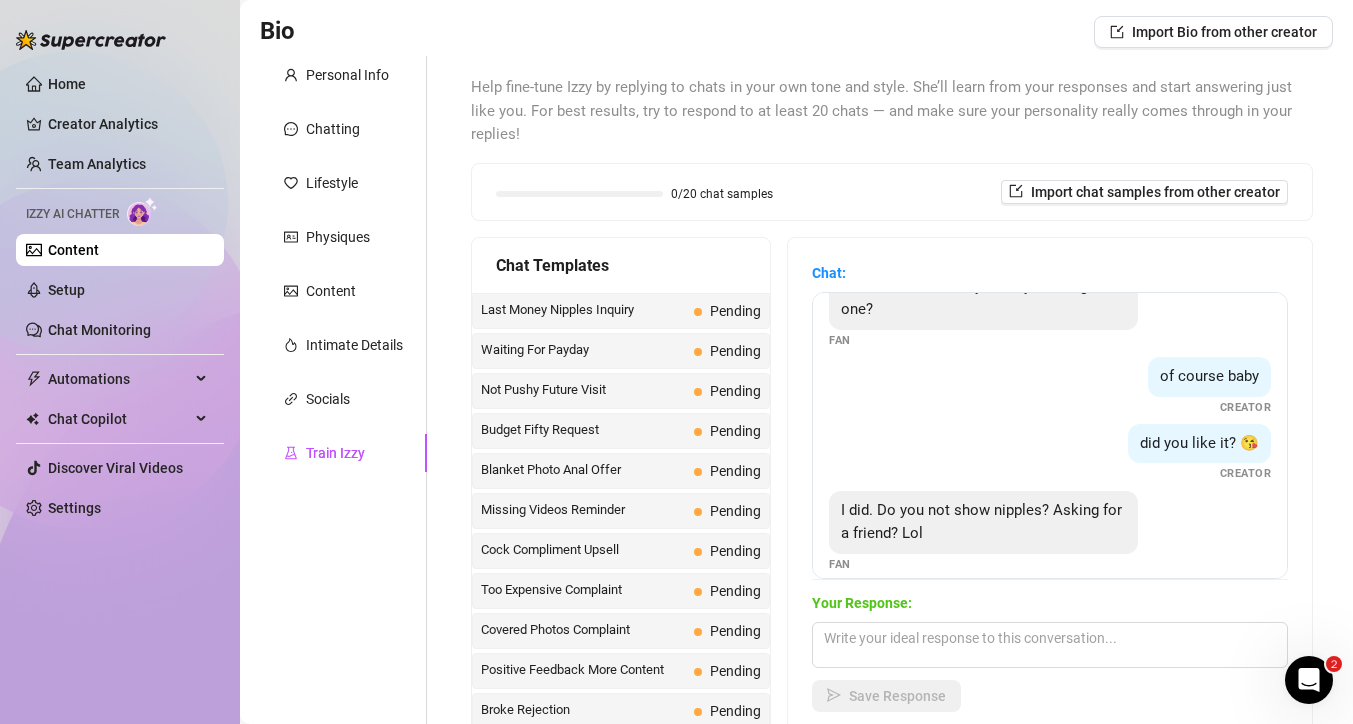 scroll, scrollTop: 61, scrollLeft: 0, axis: vertical 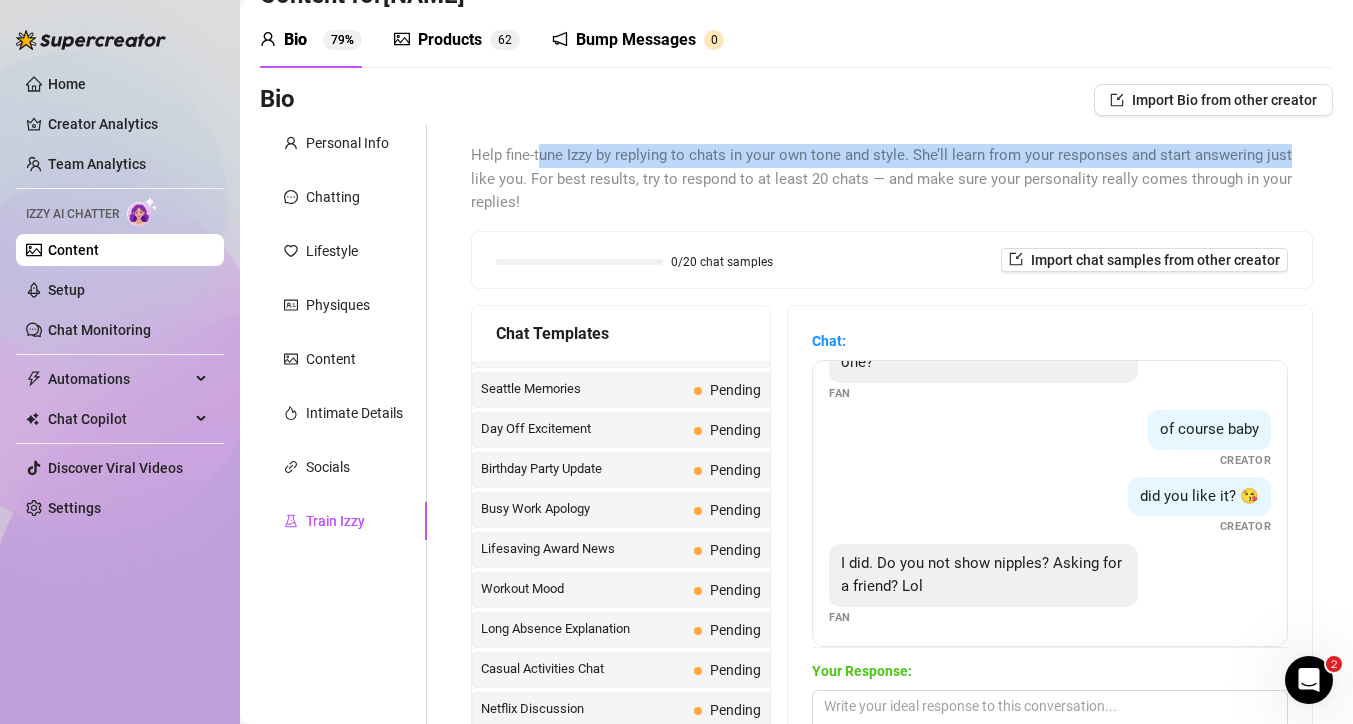 drag, startPoint x: 542, startPoint y: 154, endPoint x: 1301, endPoint y: 163, distance: 759.05334 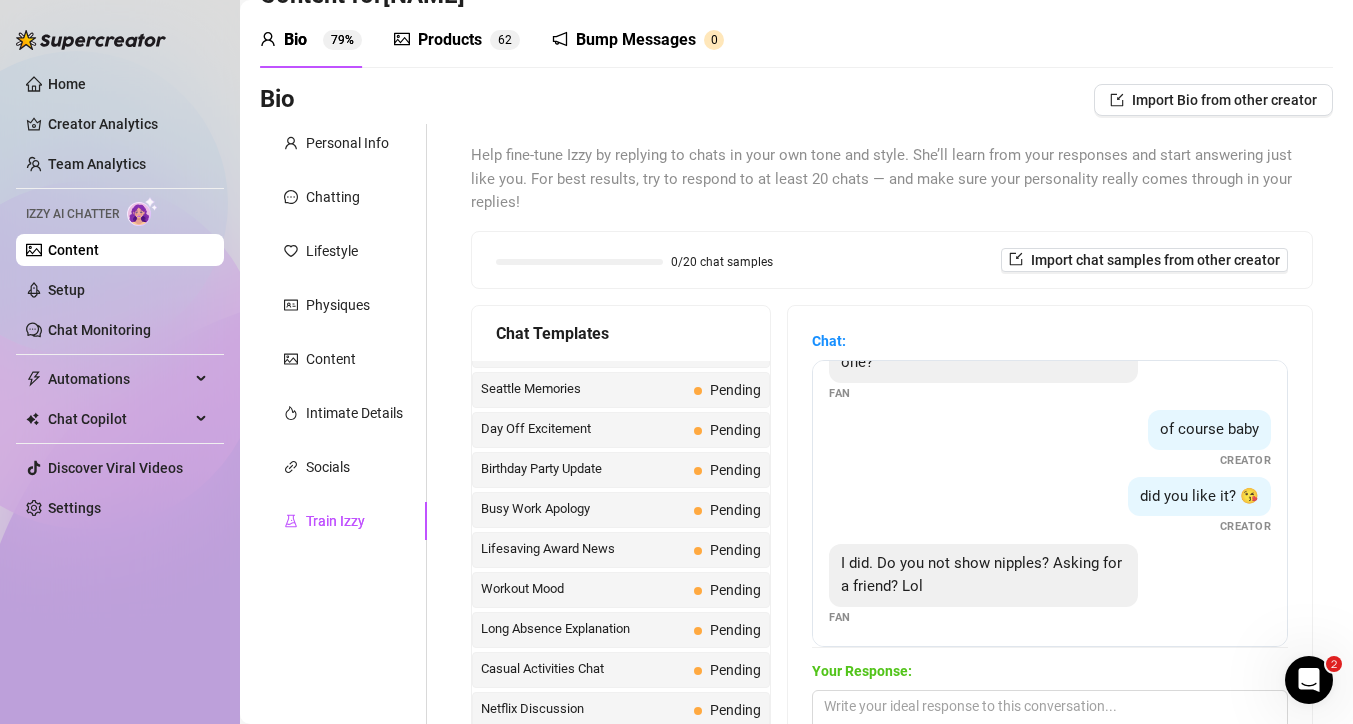 click on "Help fine-tune Izzy by replying to chats in your own tone and style. She’ll learn from your responses and start answering just like you.
For best results, try to respond to at least 20 chats — and make sure your personality really comes through in your replies!" at bounding box center [892, 179] 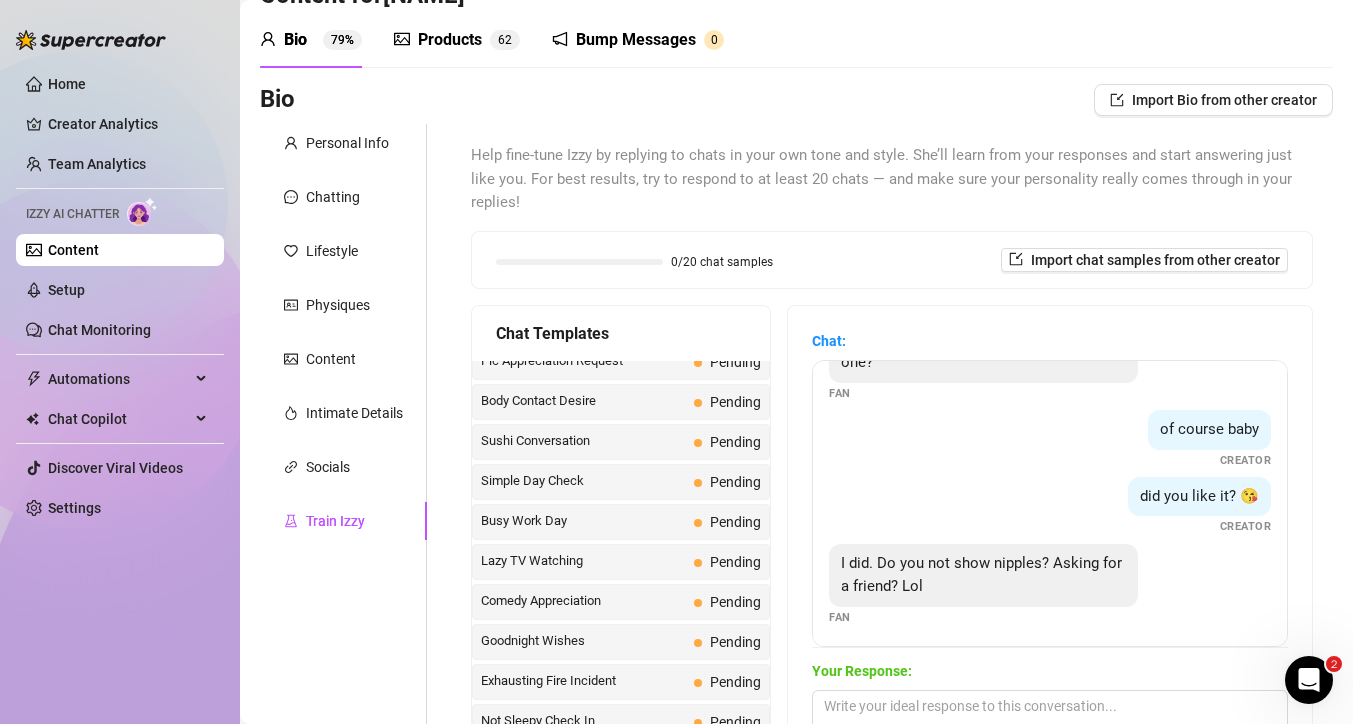 scroll, scrollTop: 571, scrollLeft: 0, axis: vertical 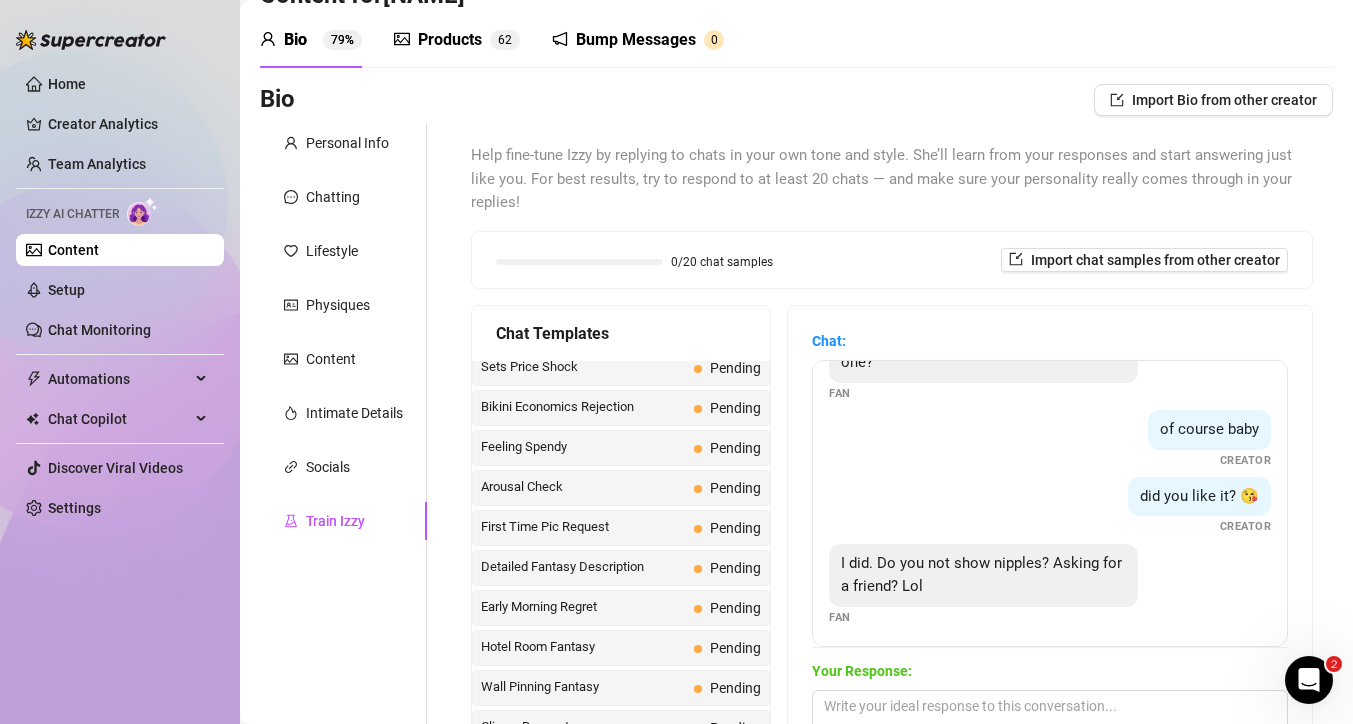 click on "Feeling Spendy Pending" at bounding box center [621, 448] 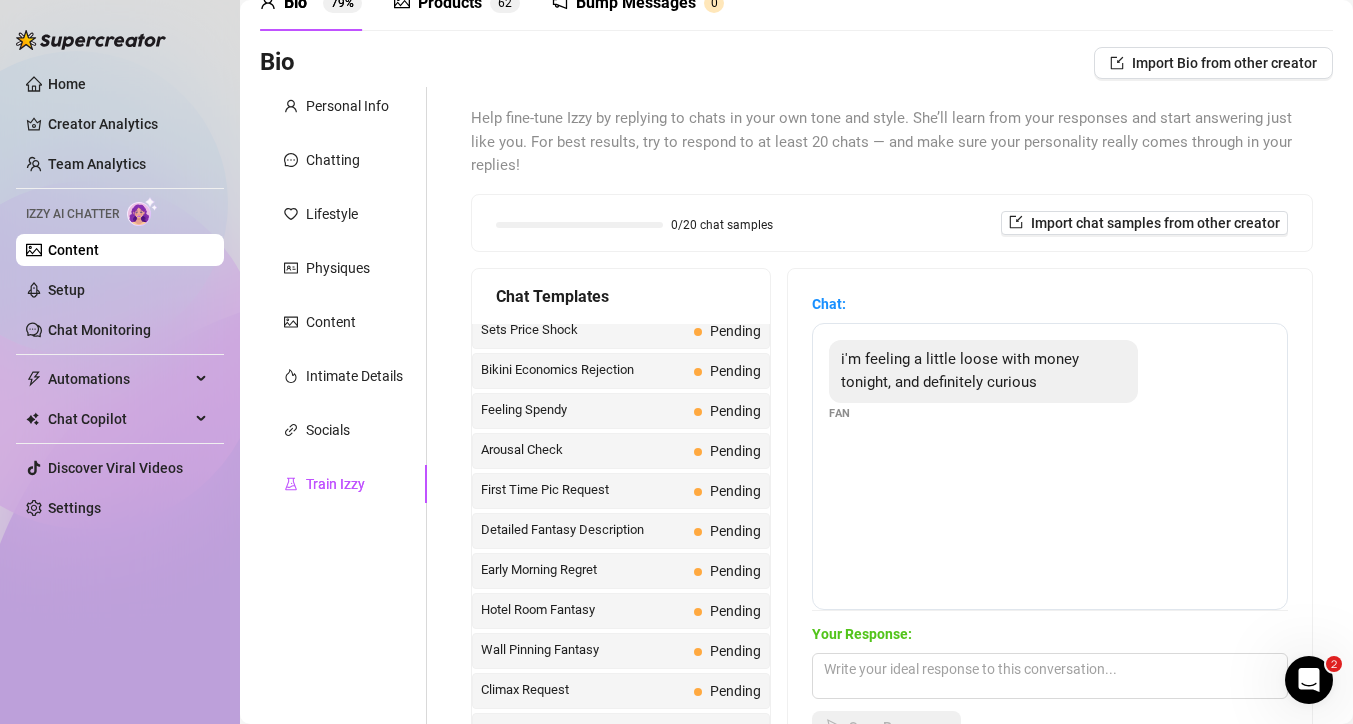 scroll, scrollTop: 200, scrollLeft: 0, axis: vertical 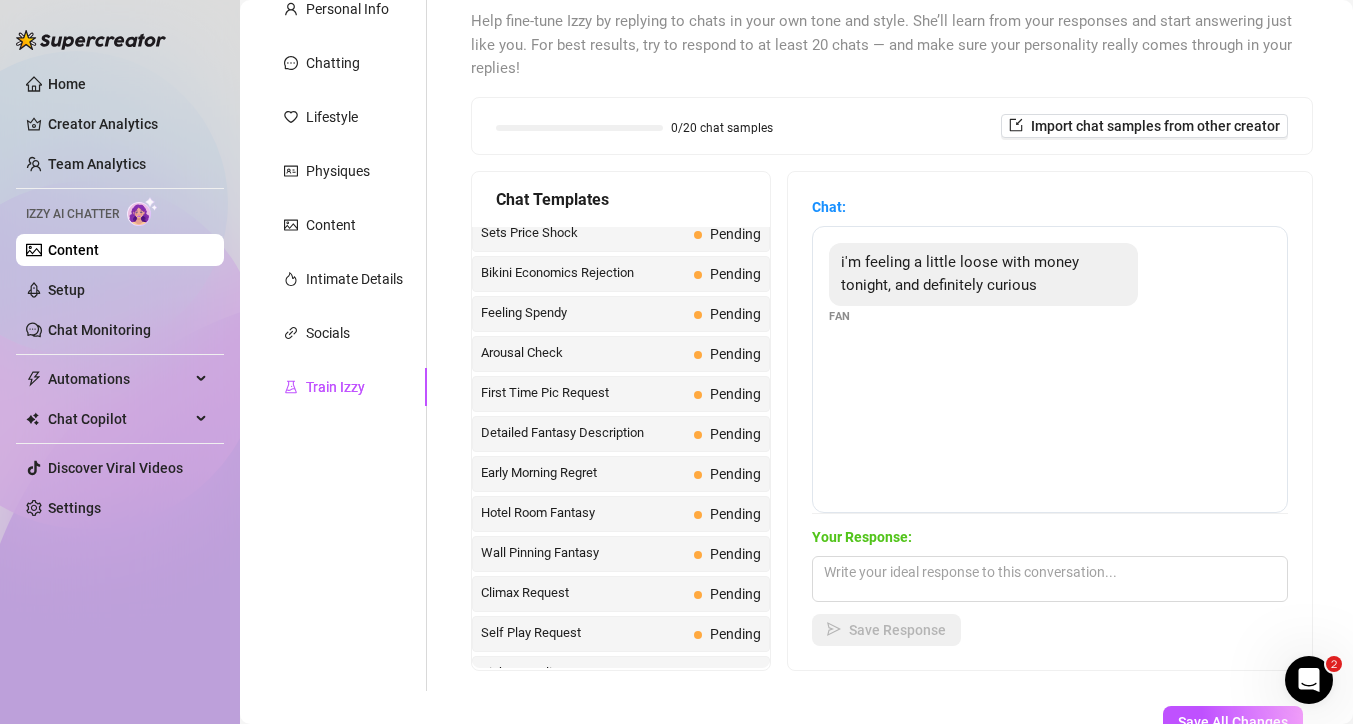 click on "Hotel Room Fantasy Pending" at bounding box center (621, 514) 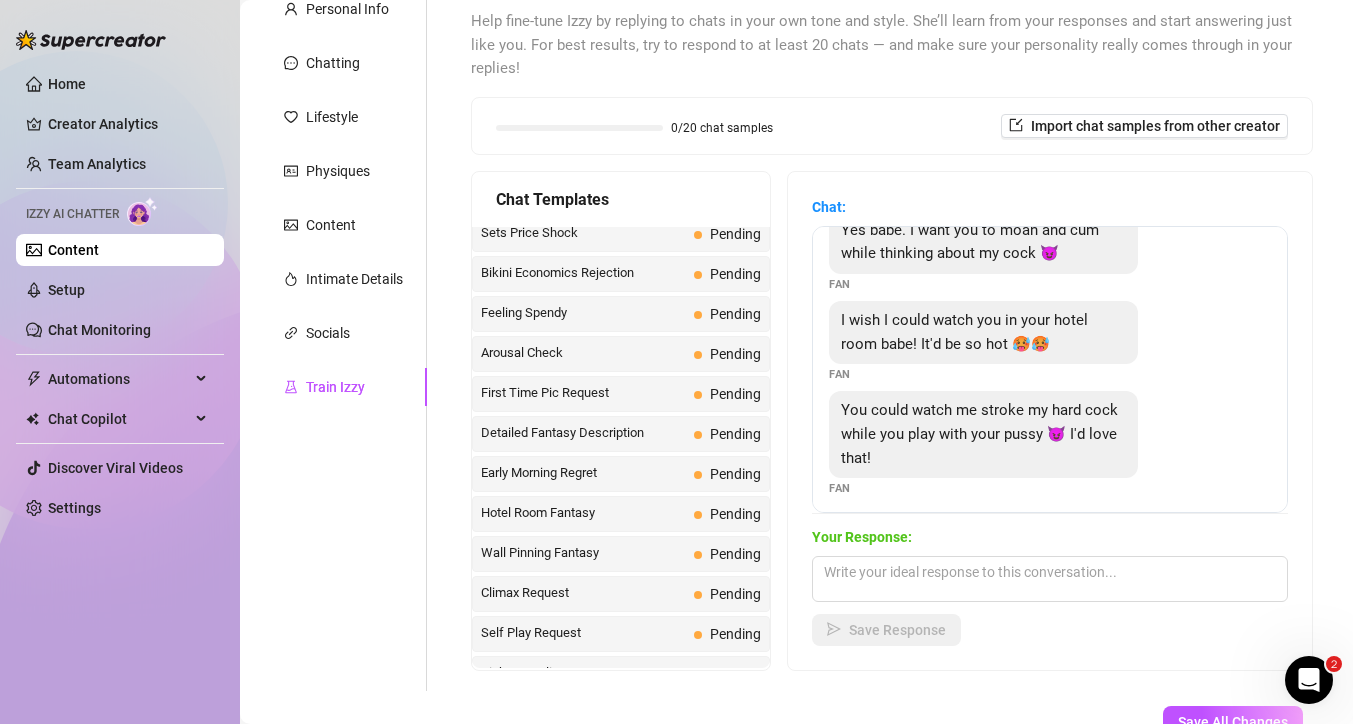 scroll, scrollTop: 41, scrollLeft: 0, axis: vertical 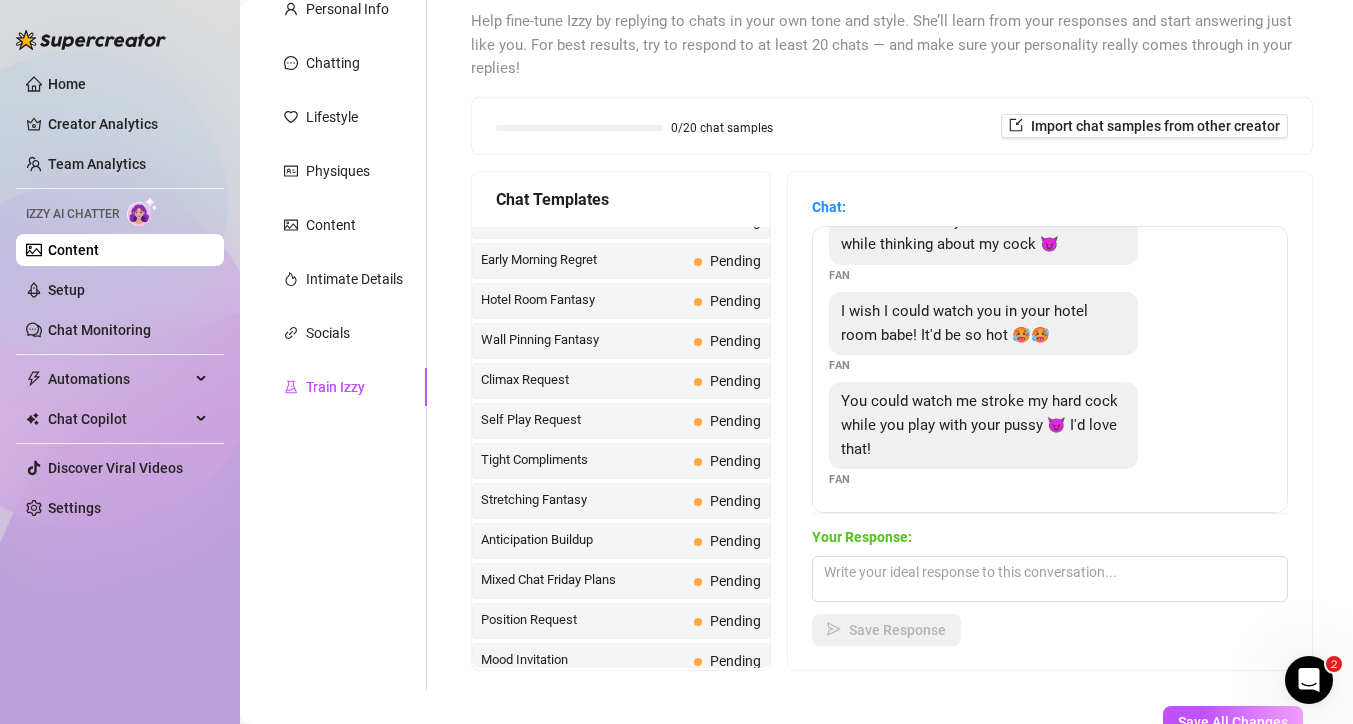 click on "Climax Request" at bounding box center (583, 380) 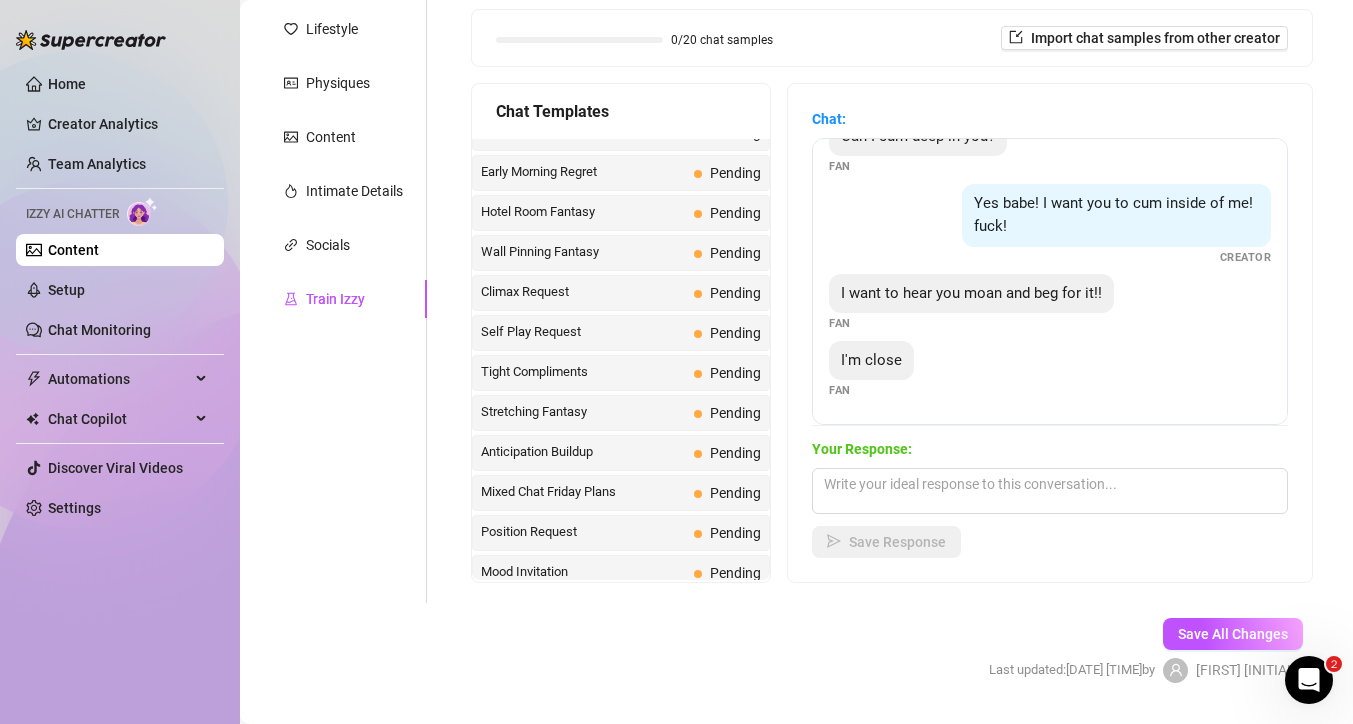 scroll, scrollTop: 342, scrollLeft: 0, axis: vertical 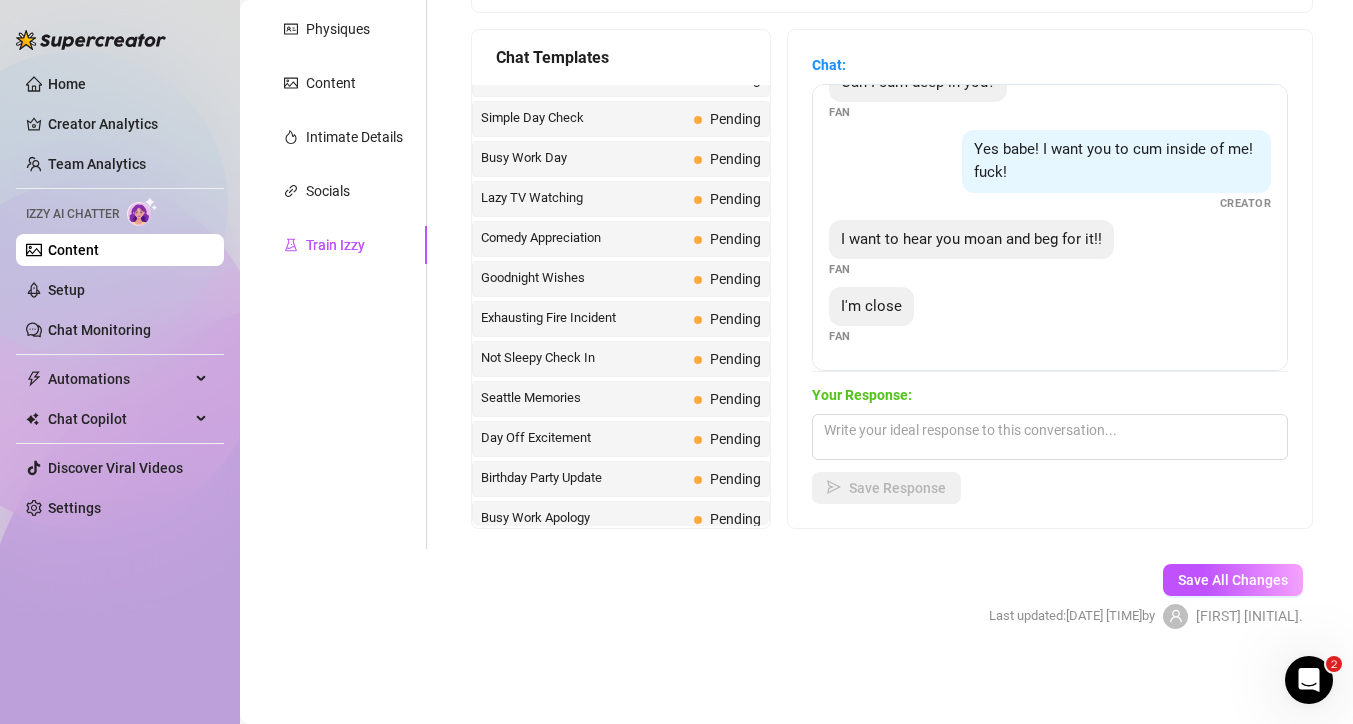 click on "Goodnight Wishes" at bounding box center (583, 278) 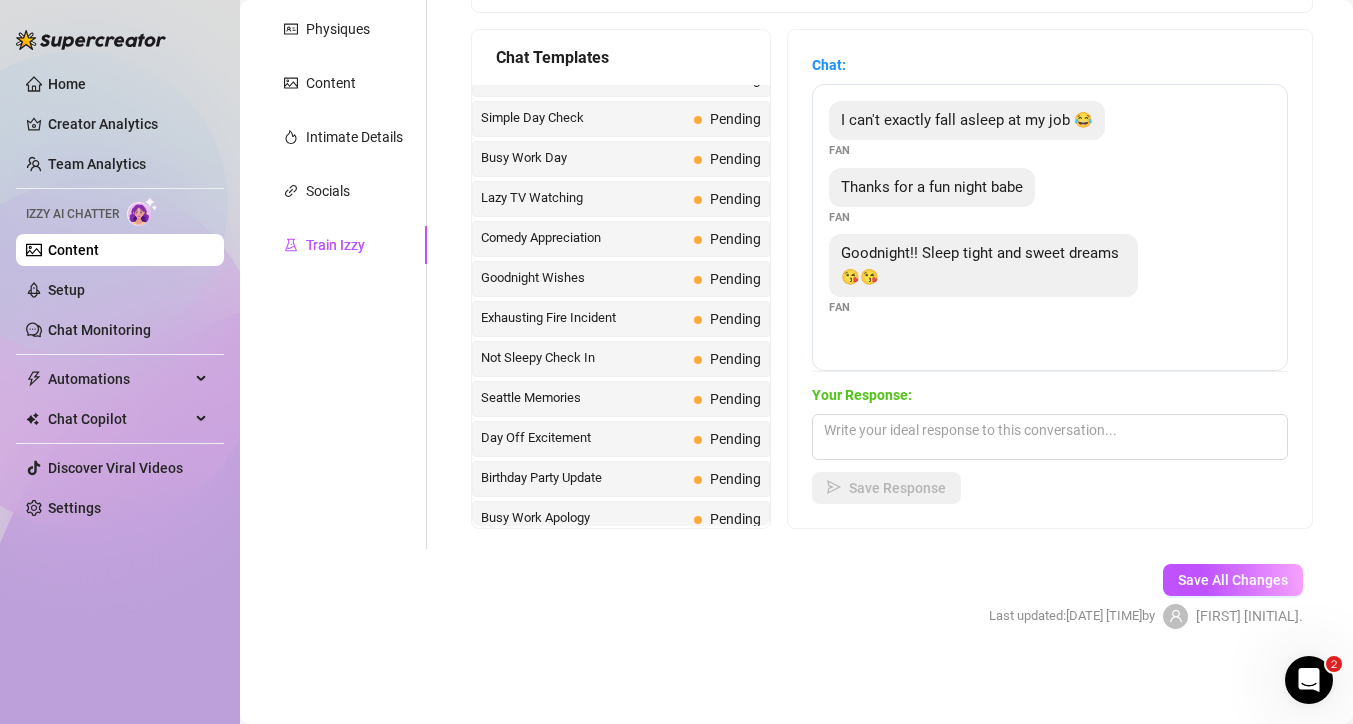 scroll, scrollTop: 0, scrollLeft: 0, axis: both 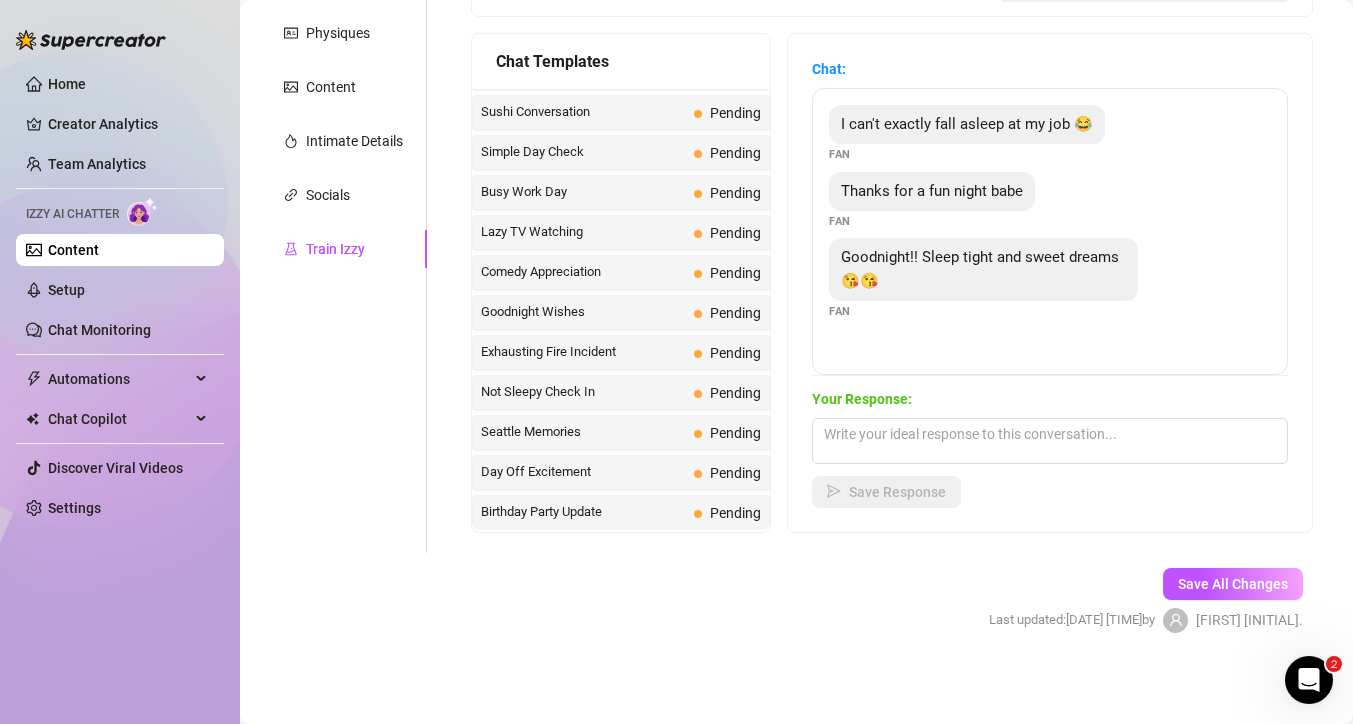click on "Busy Work Day" at bounding box center [583, 192] 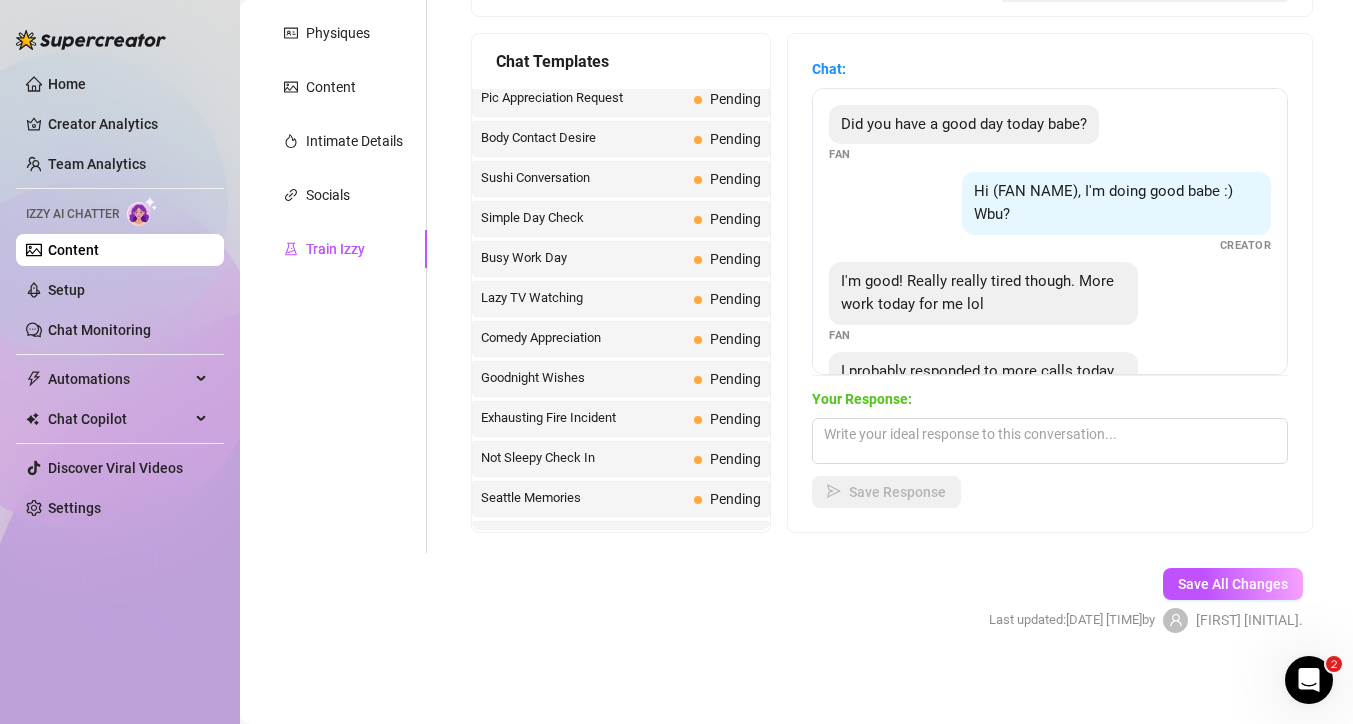 scroll, scrollTop: 1247, scrollLeft: 0, axis: vertical 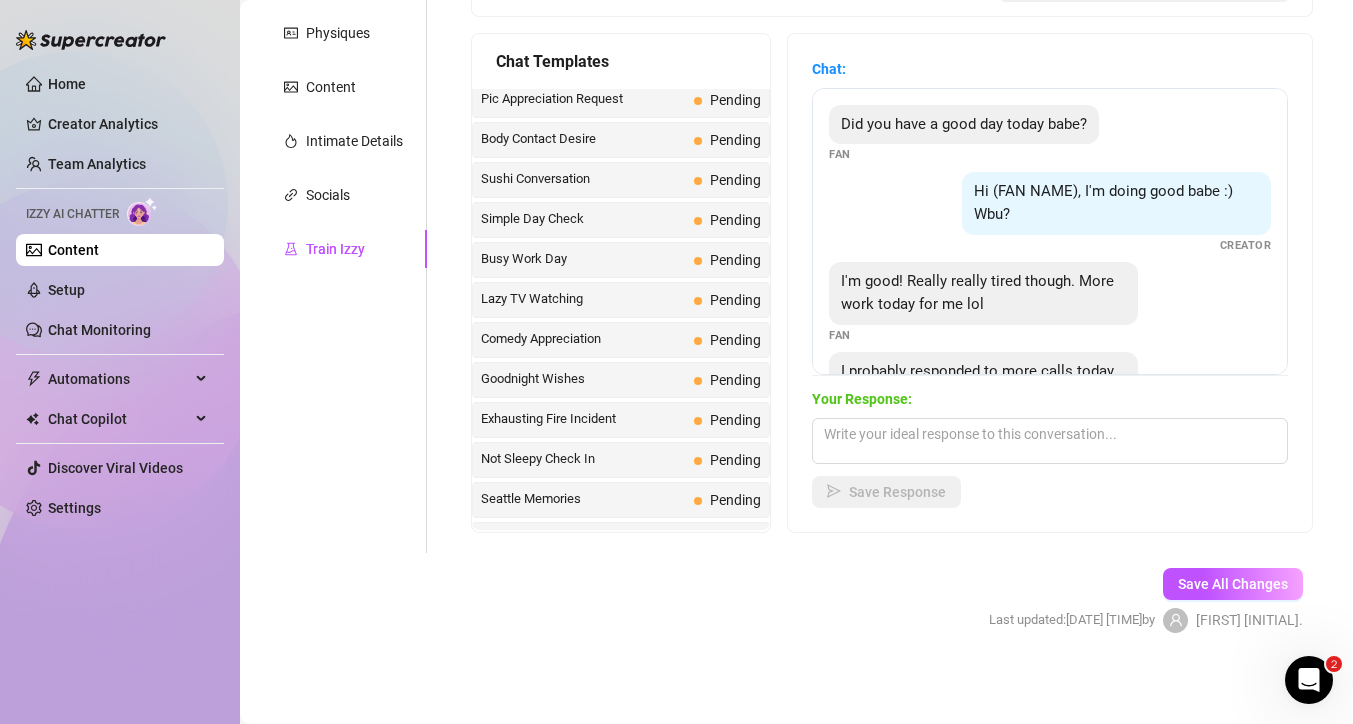 click on "Simple Day Check" at bounding box center (583, 219) 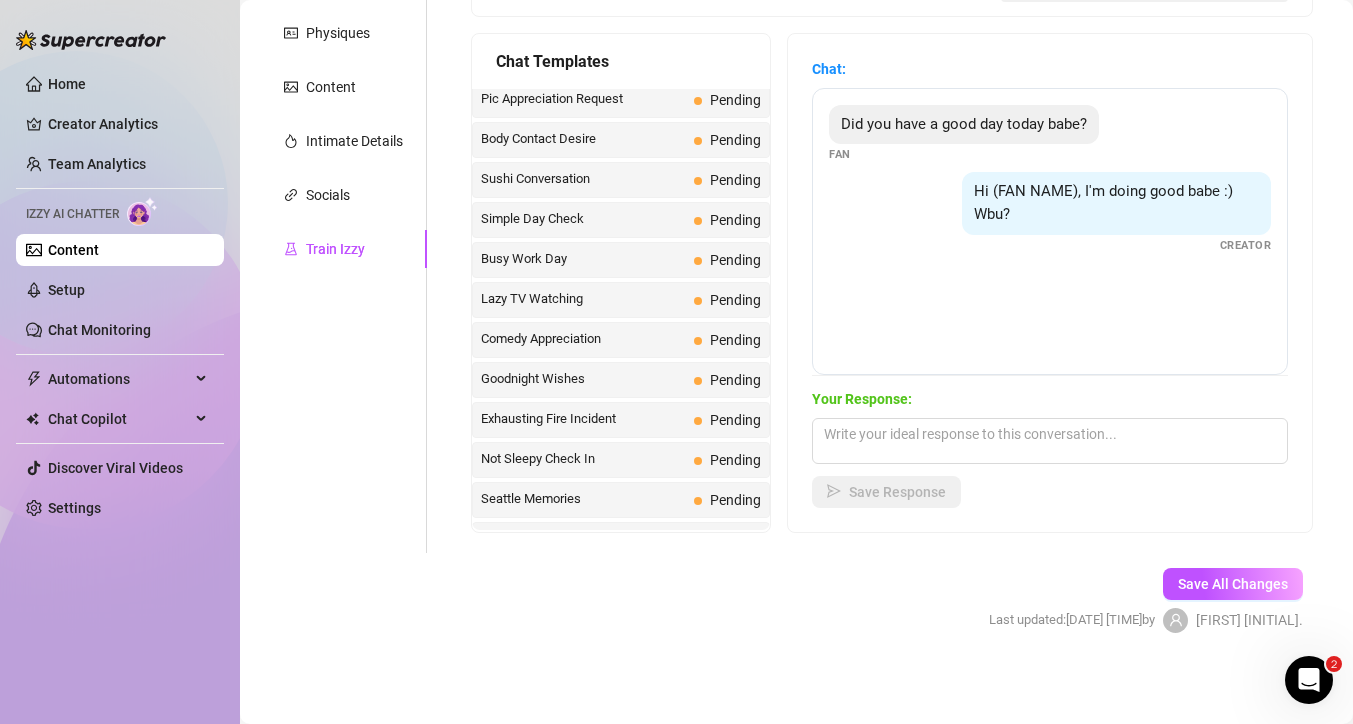 scroll, scrollTop: 342, scrollLeft: 0, axis: vertical 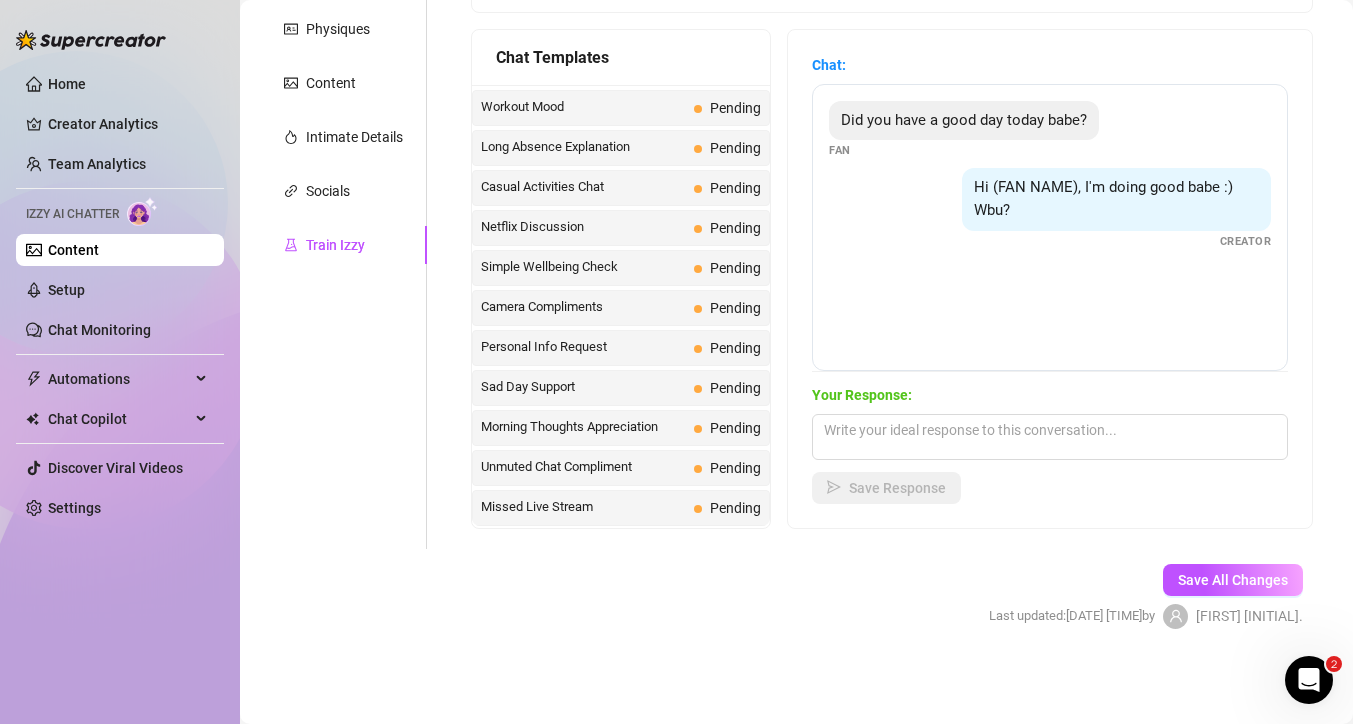 click on "Sad Day Support Pending" at bounding box center [621, 388] 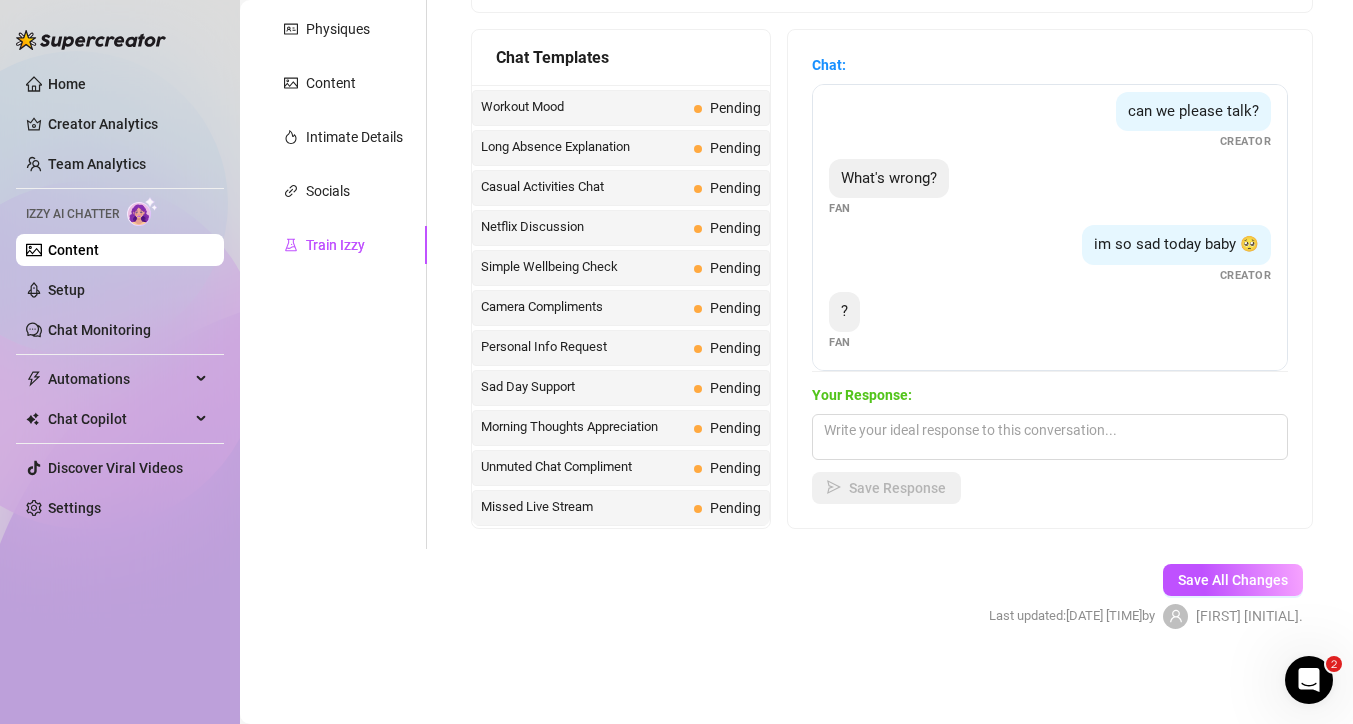 scroll, scrollTop: 14, scrollLeft: 0, axis: vertical 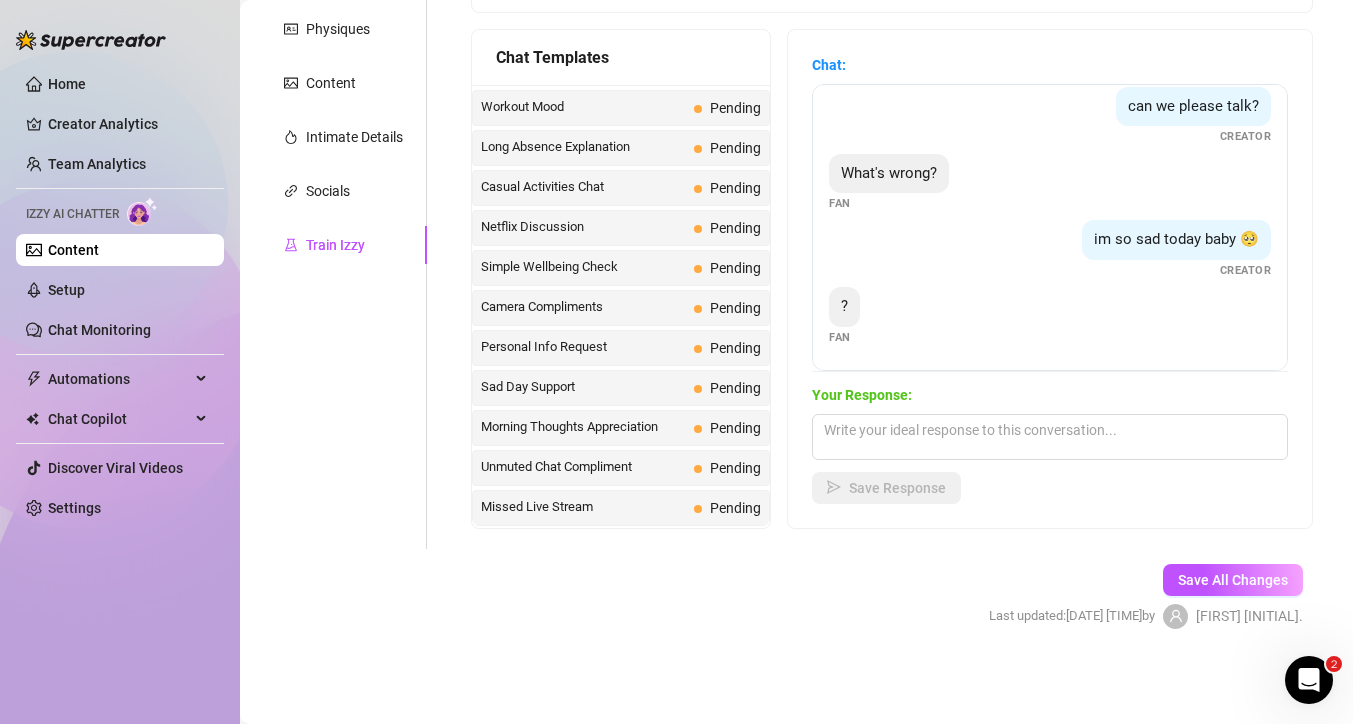click on "Missed Live Stream" at bounding box center (583, 507) 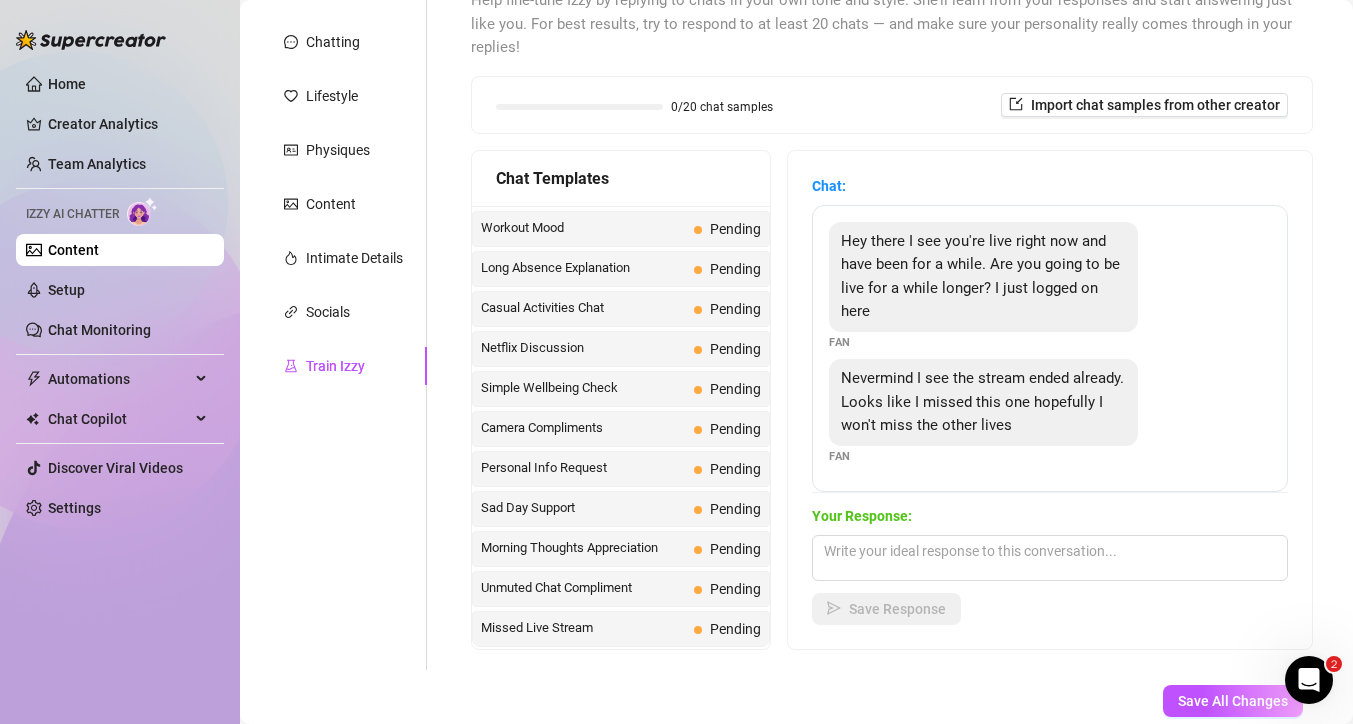 scroll, scrollTop: 225, scrollLeft: 0, axis: vertical 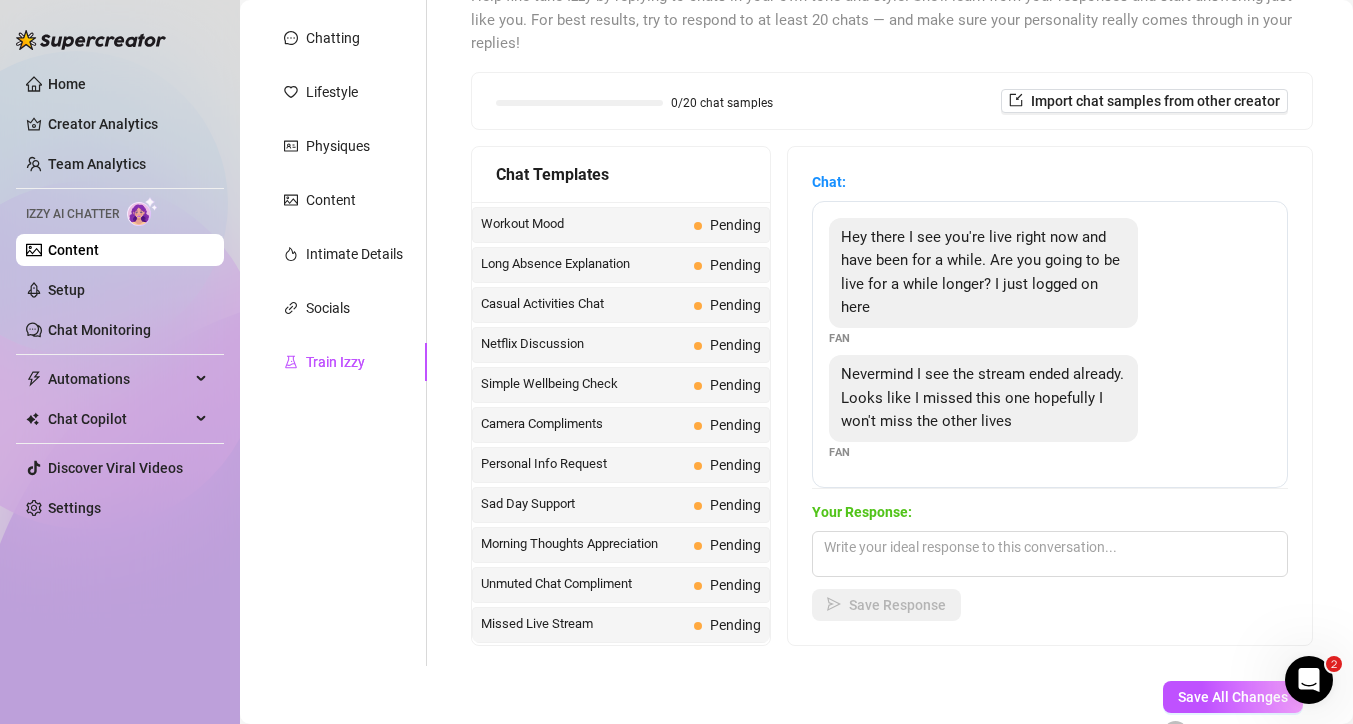 click on "Casual Activities Chat" at bounding box center (583, 304) 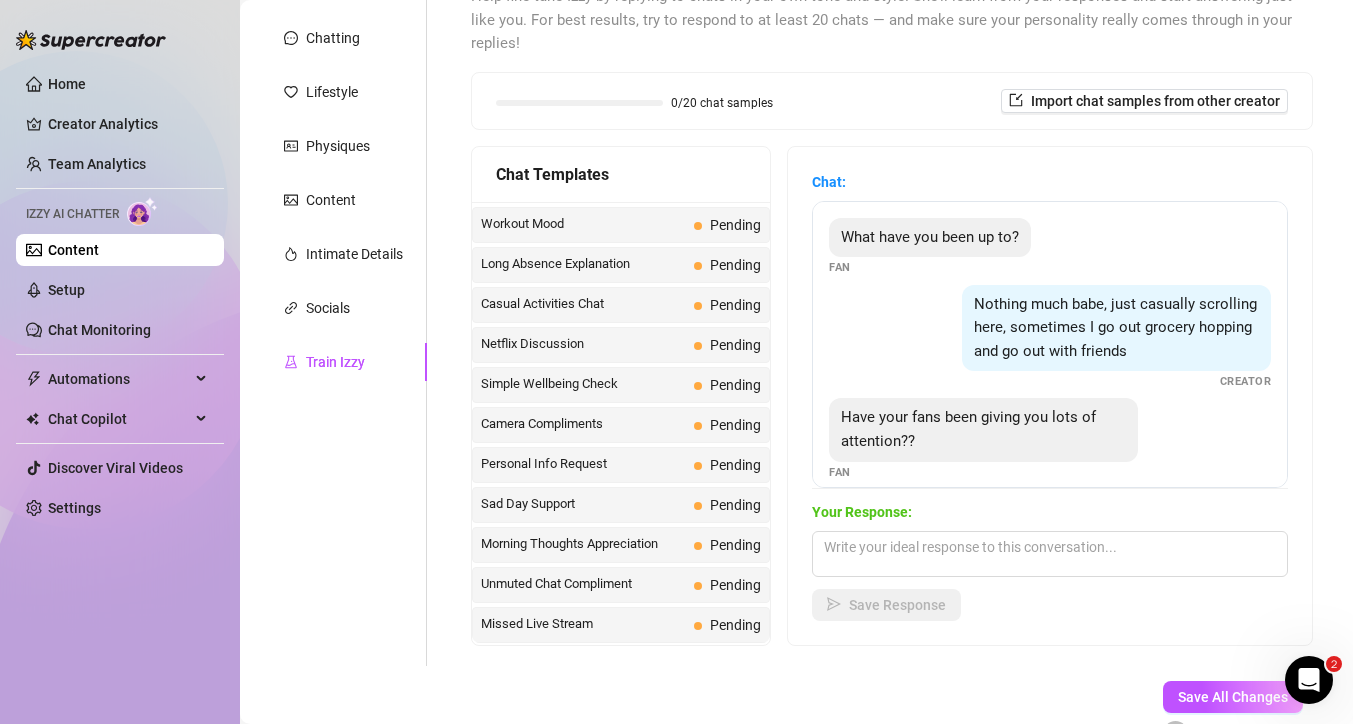 click on "Long Absence Explanation" at bounding box center [583, 264] 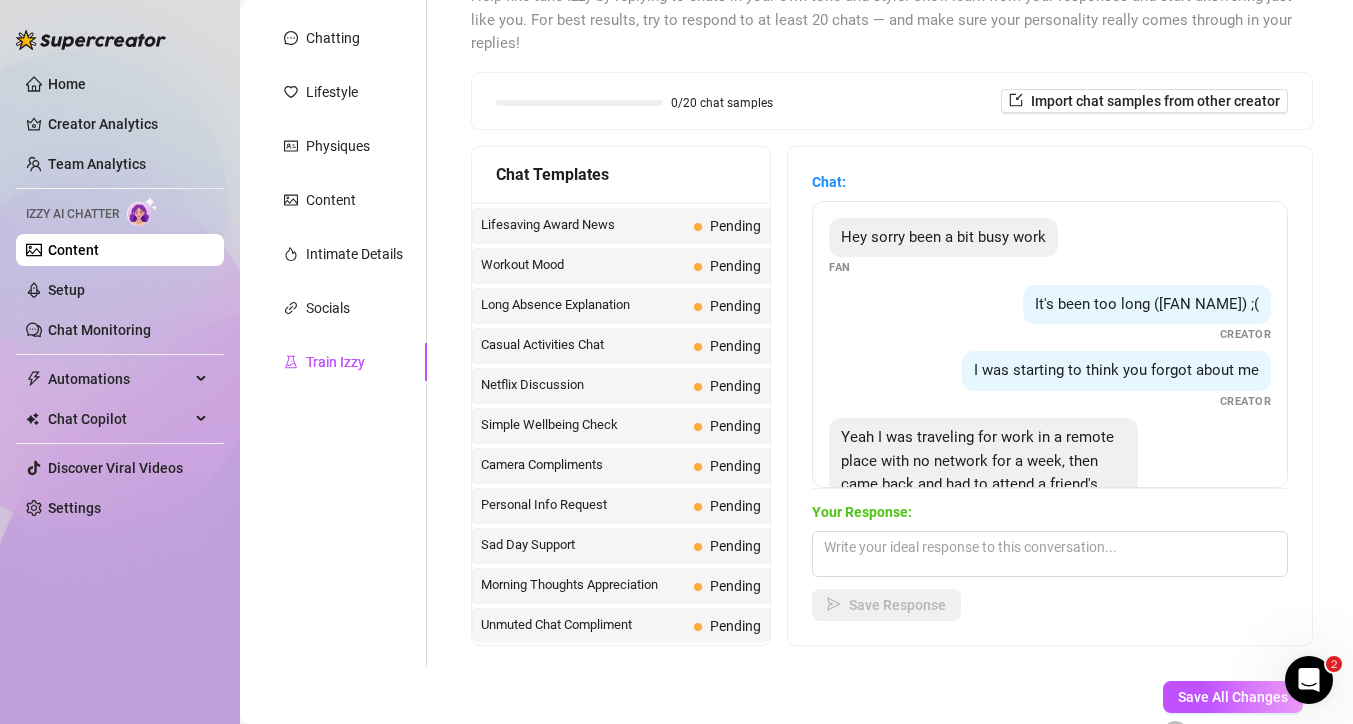 scroll, scrollTop: 1785, scrollLeft: 0, axis: vertical 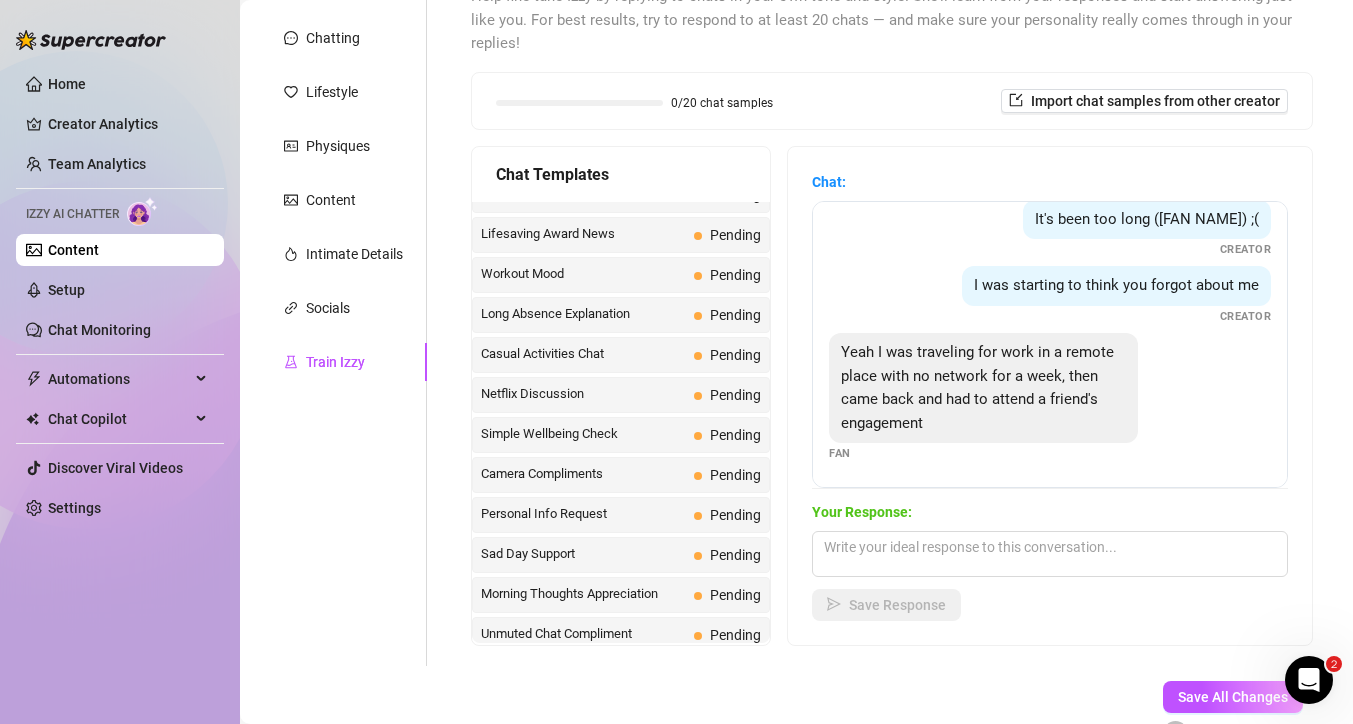 click on "Lifesaving Award News Pending" at bounding box center (621, 235) 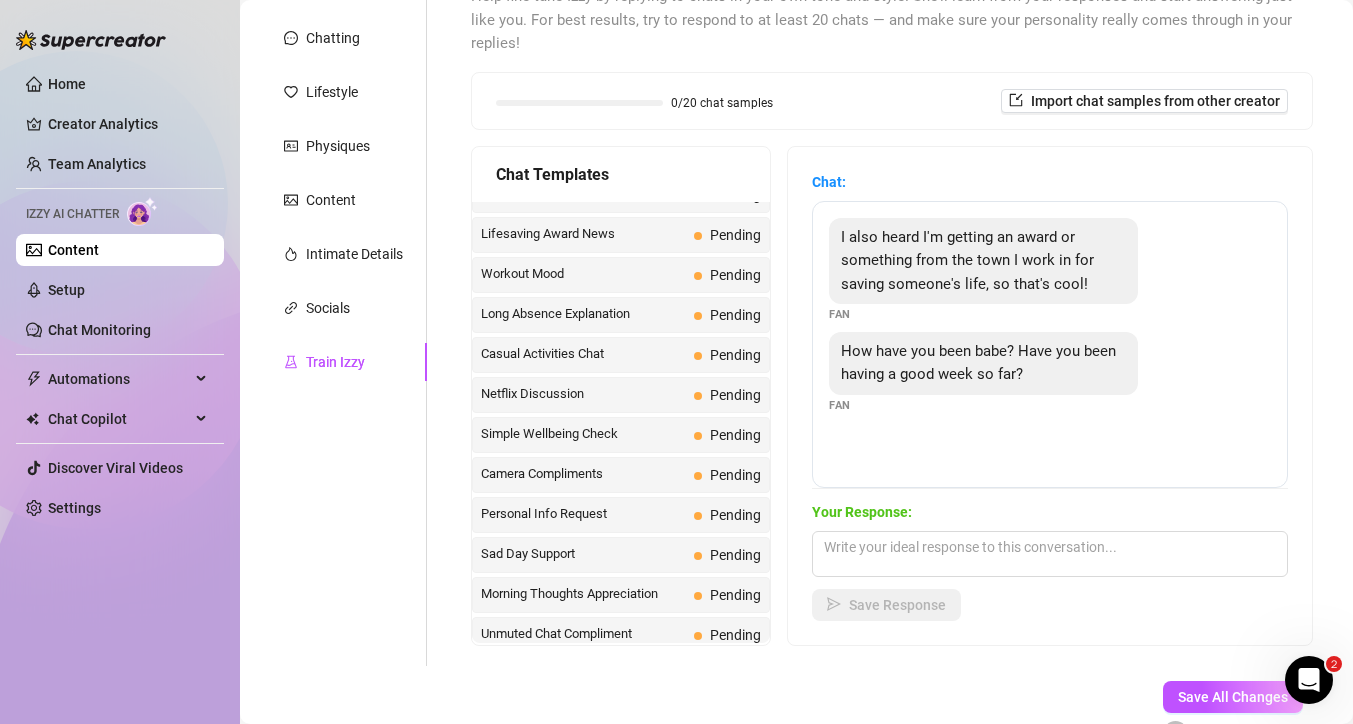 click on "Casual Activities Chat" at bounding box center (583, 354) 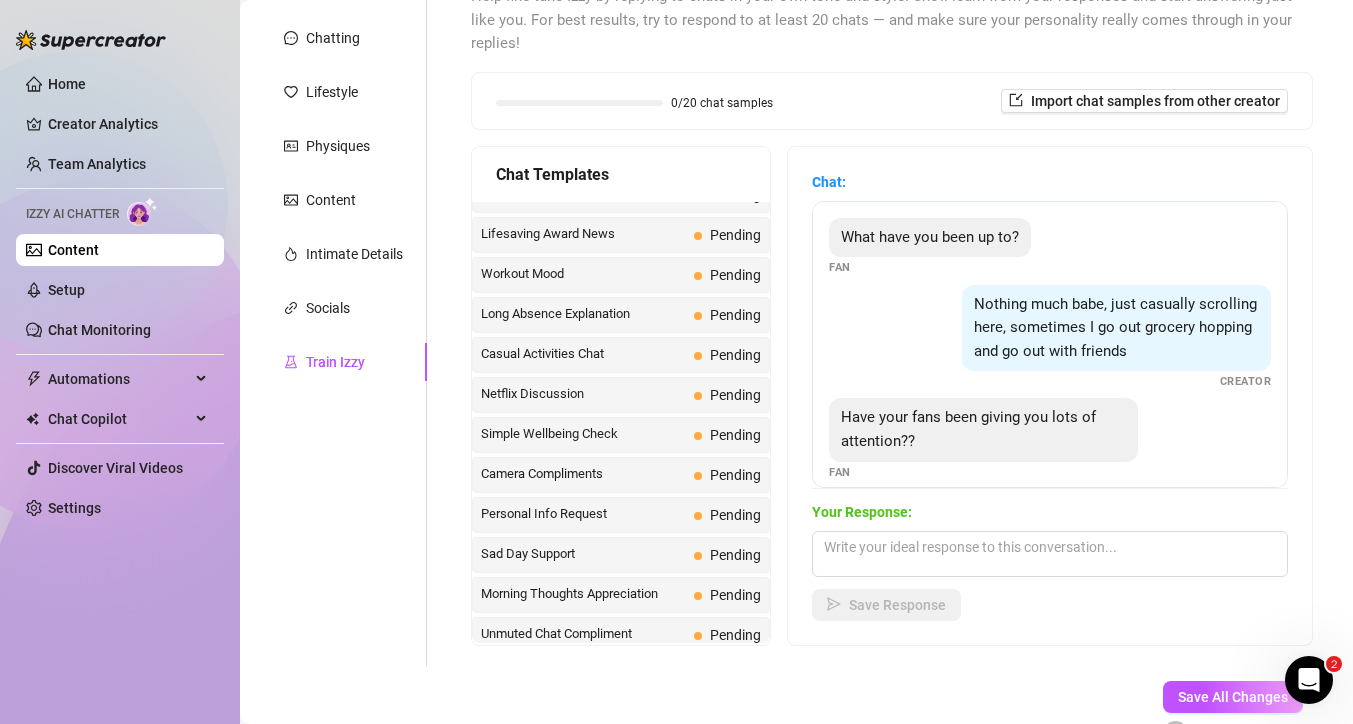 click on "Netflix Discussion" at bounding box center (583, 394) 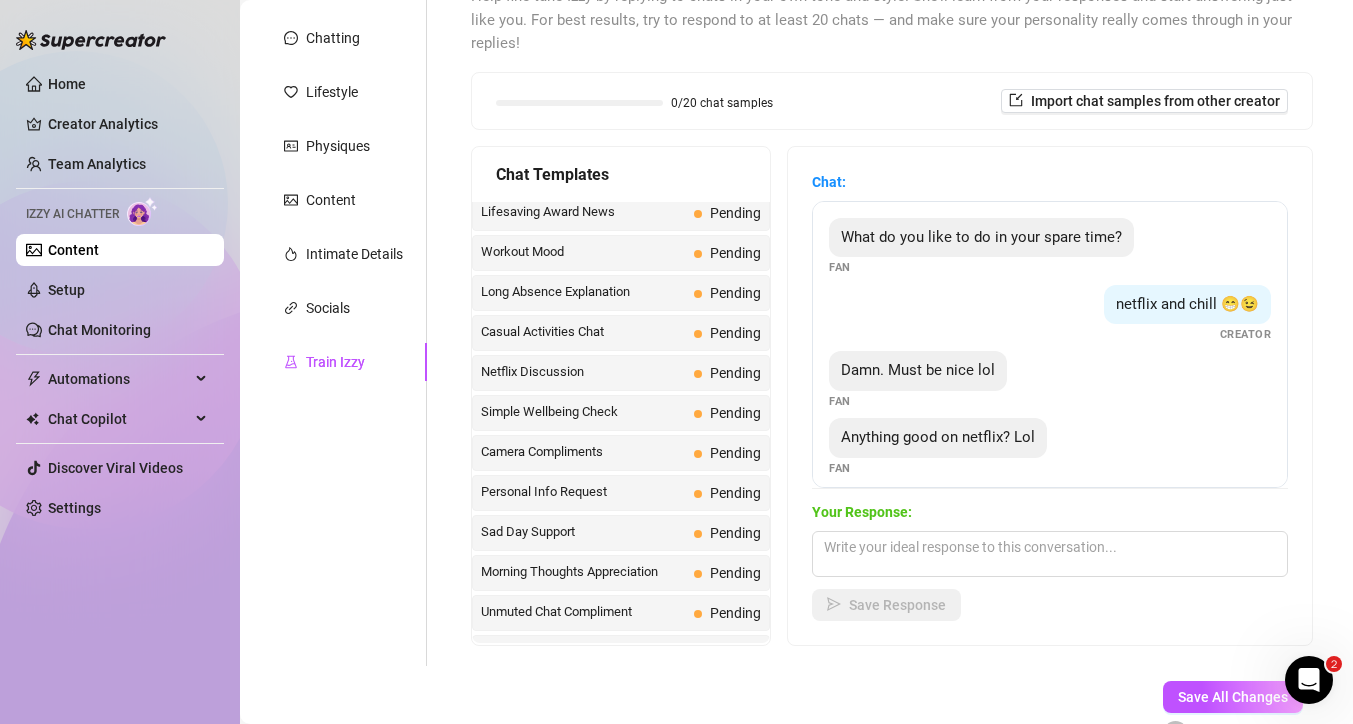 scroll, scrollTop: 1808, scrollLeft: 0, axis: vertical 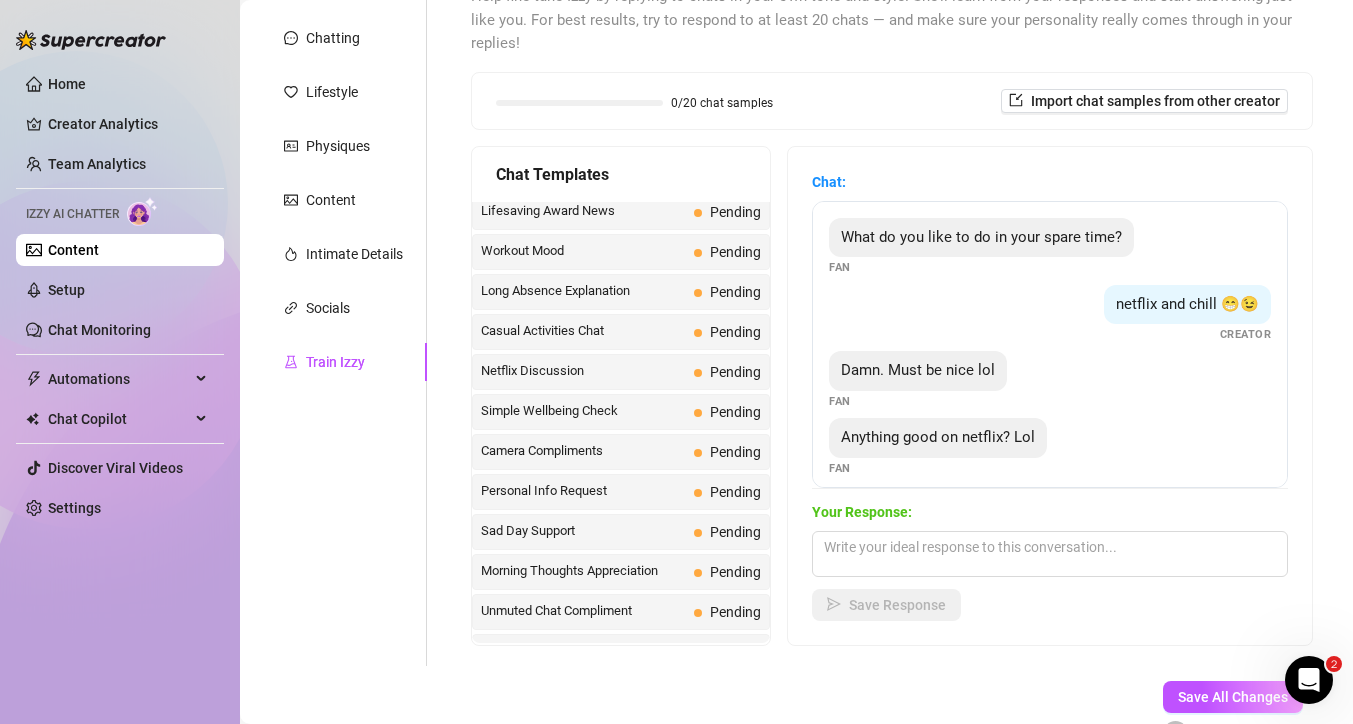 click on "Simple Wellbeing Check" at bounding box center [583, 411] 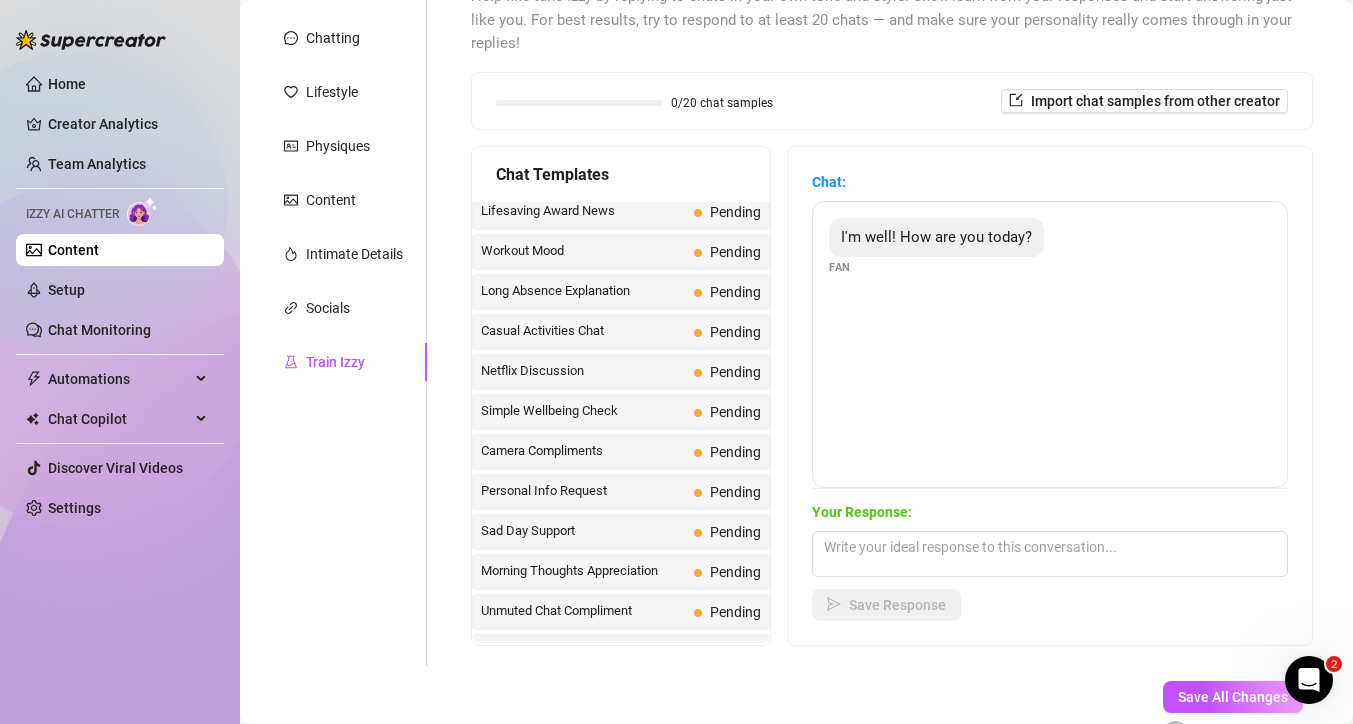 click on "Last Money Nipples Inquiry Pending Waiting For Payday Pending Not Pushy Future Visit Pending Budget Fifty Request Pending Blanket Photo Anal Offer Pending Missing Videos Reminder Pending Cock Compliment Upsell Pending Too Expensive Complaint Pending Covered Photos Complaint Pending Positive Feedback More Content Pending Broke Rejection Pending Interested But Broke Pending VIP Content Inquiry Pending Demanding Free Content Pending Sets Price Shock Pending Bikini Economics Rejection Pending Feeling Spendy Pending Arousal Check Pending First Time Pic Request Pending Detailed Fantasy Description Pending Early Morning Regret Pending Hotel Room Fantasy Pending Wall Pinning Fantasy Pending Climax Request Pending Self Play Request Pending Tight Compliments Pending Stretching Fantasy Pending Anticipation Buildup Pending Mixed Chat Friday Plans Pending Position Request Pending Mood Invitation Pending Pic Appreciation Request Pending Body Contact Desire Pending Sushi Conversation Pending Simple Day Check Pending Pending" at bounding box center (621, -468) 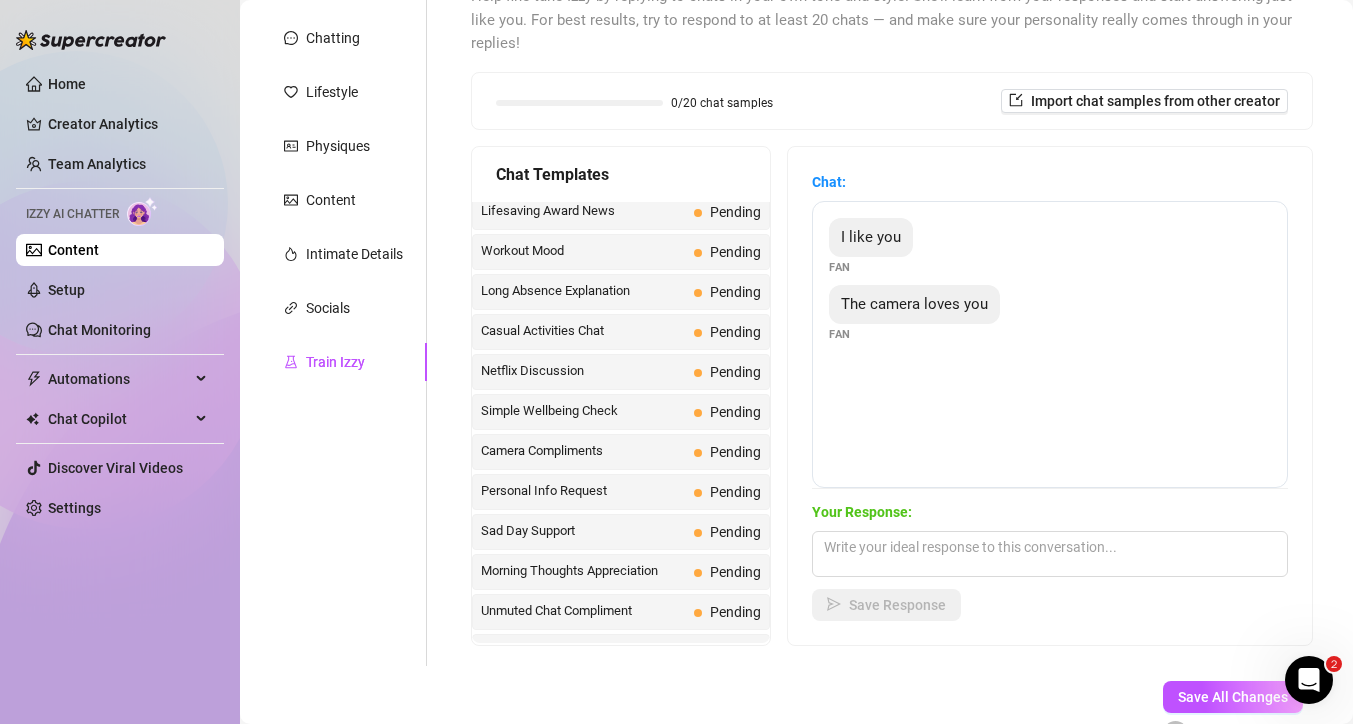 click on "Personal Info Request" at bounding box center (583, 491) 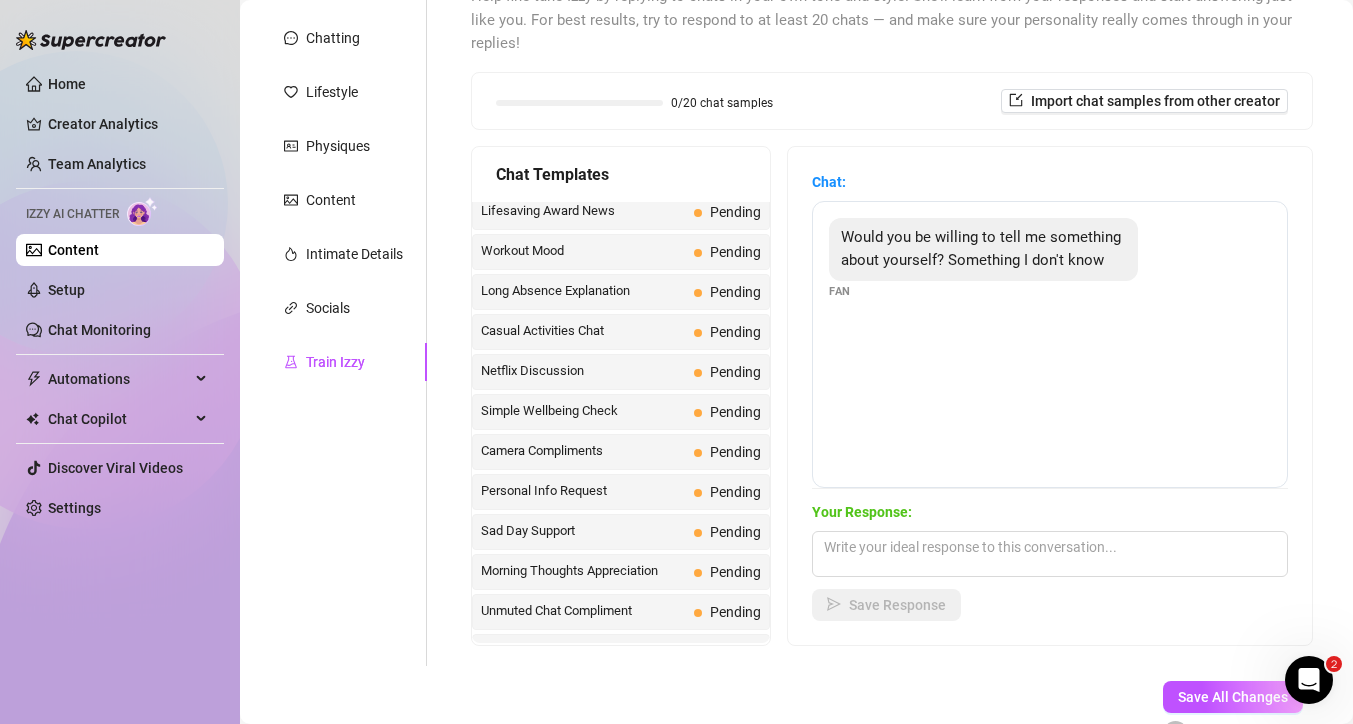click on "Sad Day Support" at bounding box center (583, 531) 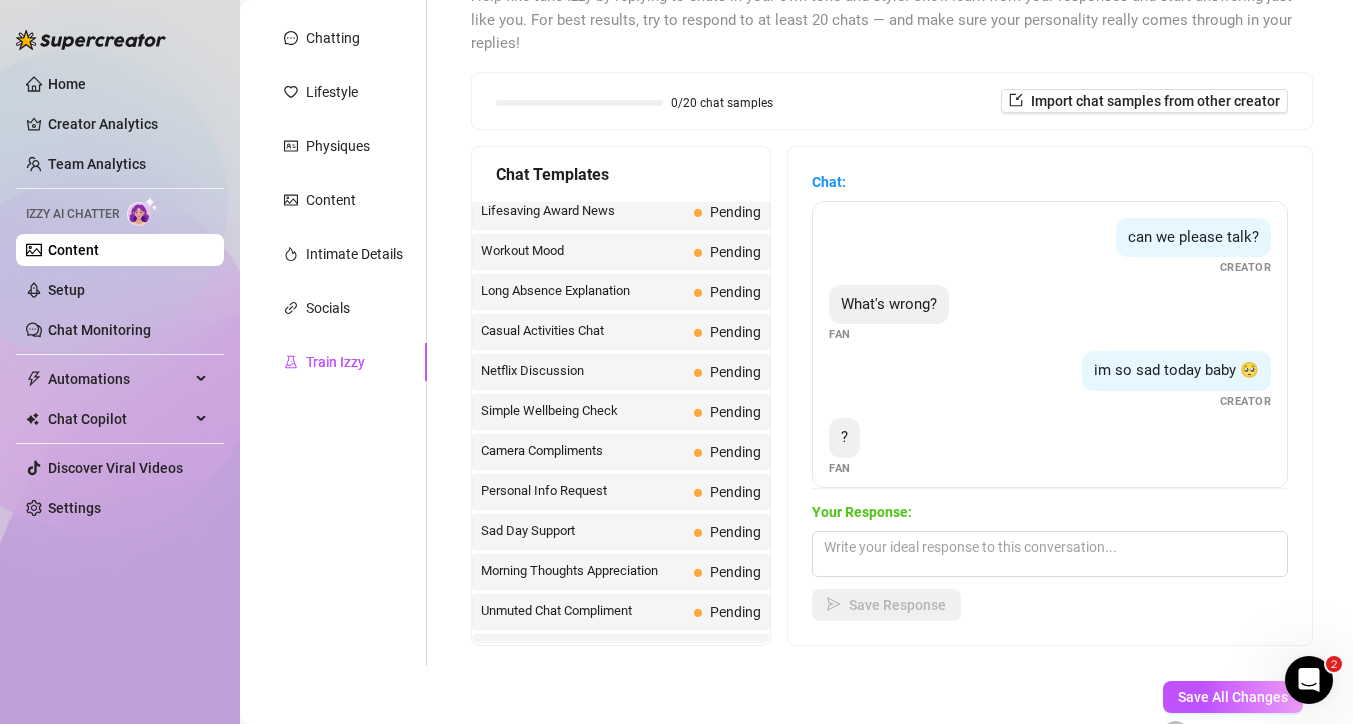 click on "Unmuted Chat Compliment" at bounding box center (583, 611) 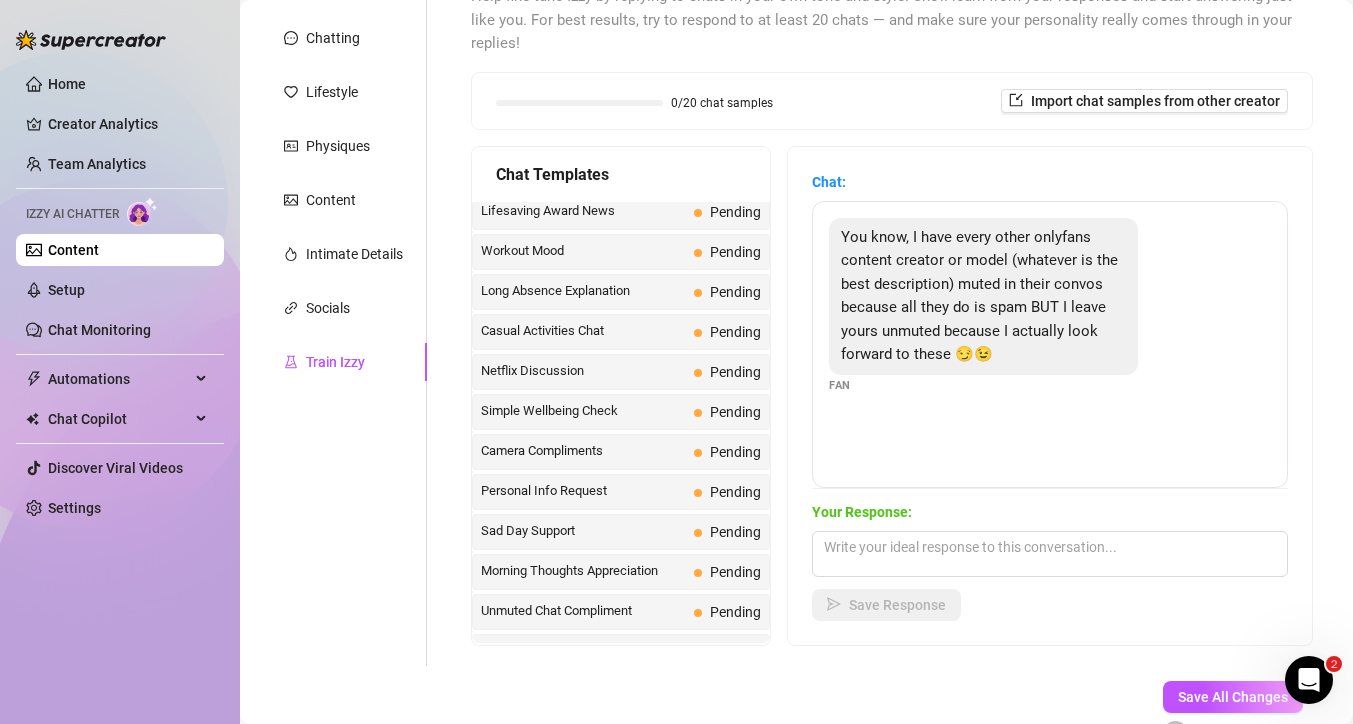 click on "Simple Wellbeing Check Pending" at bounding box center [621, 412] 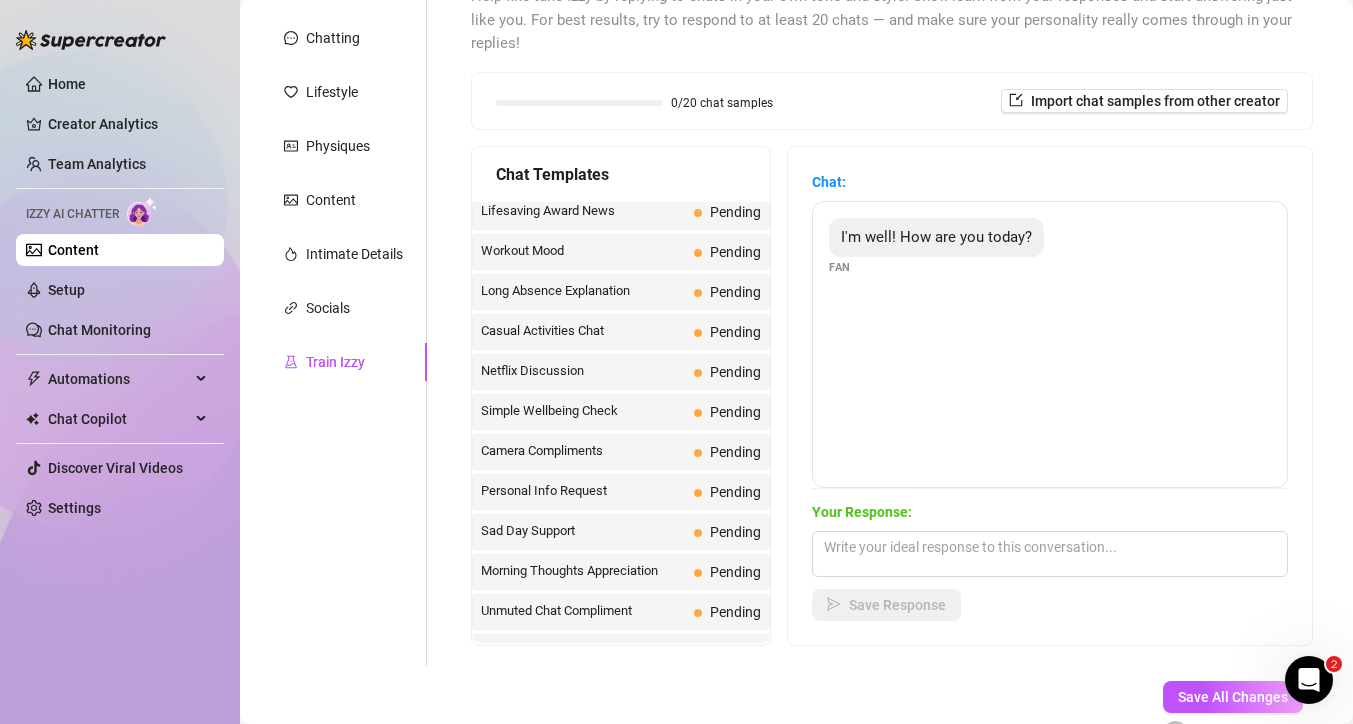 click on "Workout Mood Pending" at bounding box center (621, 252) 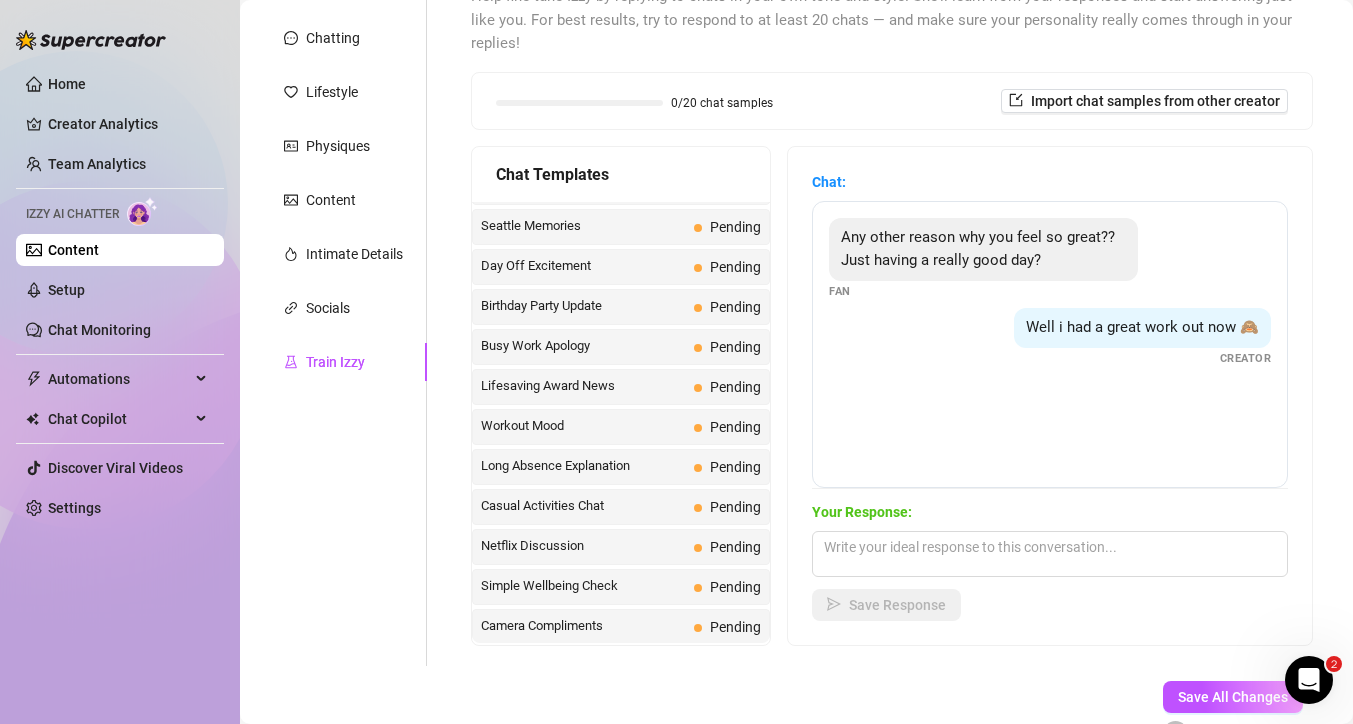 scroll, scrollTop: 1602, scrollLeft: 0, axis: vertical 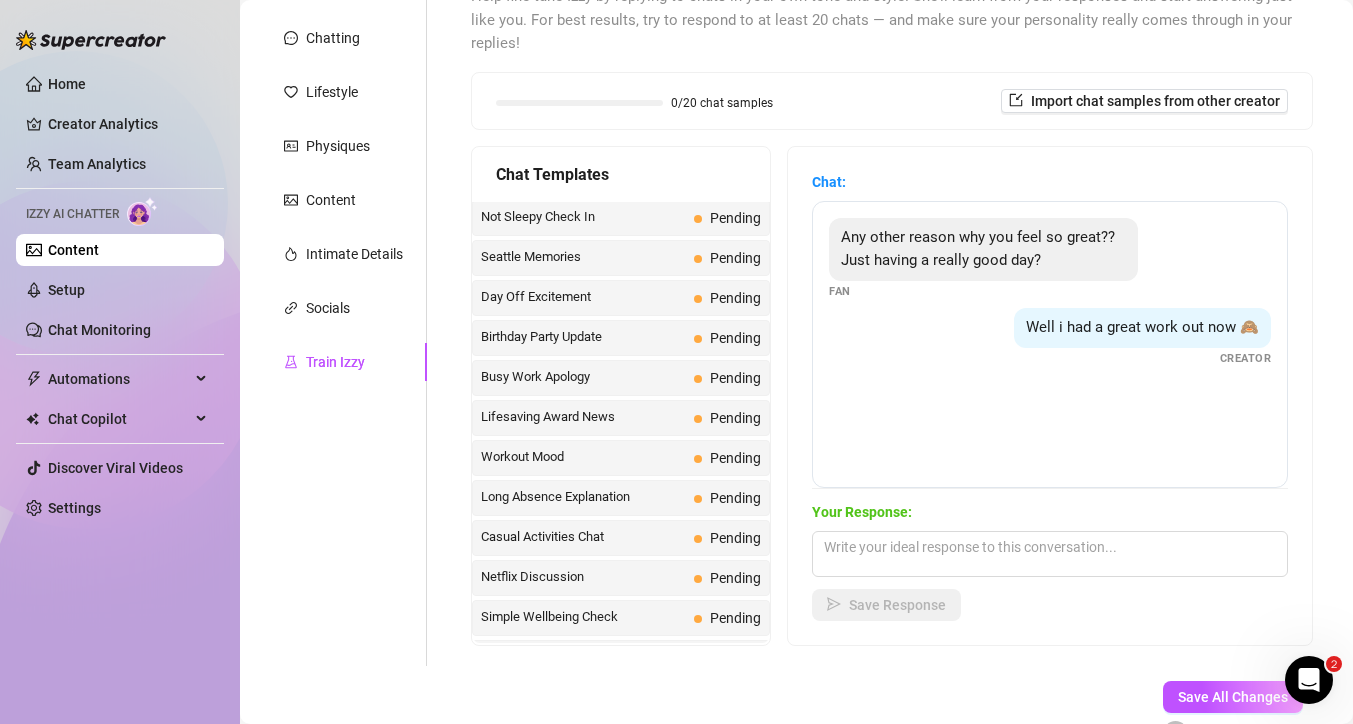click on "Workout Mood" at bounding box center (583, 457) 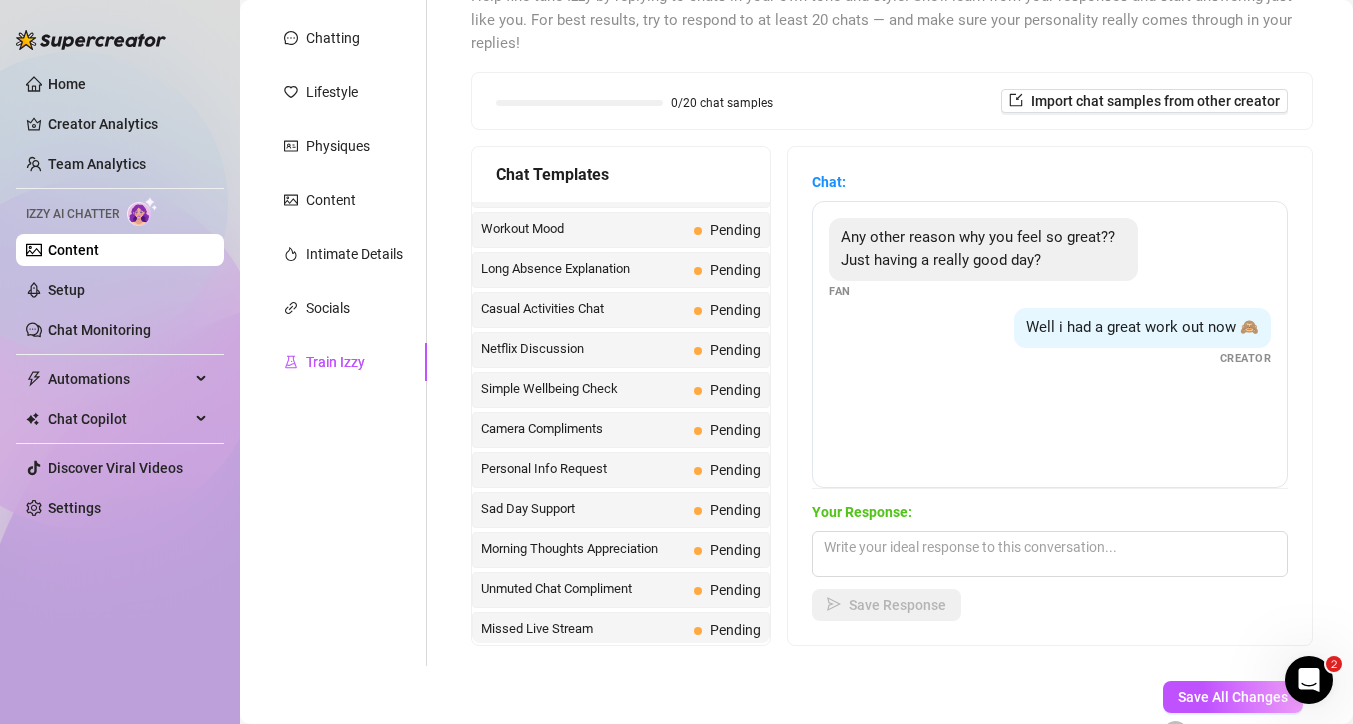 scroll, scrollTop: 1835, scrollLeft: 0, axis: vertical 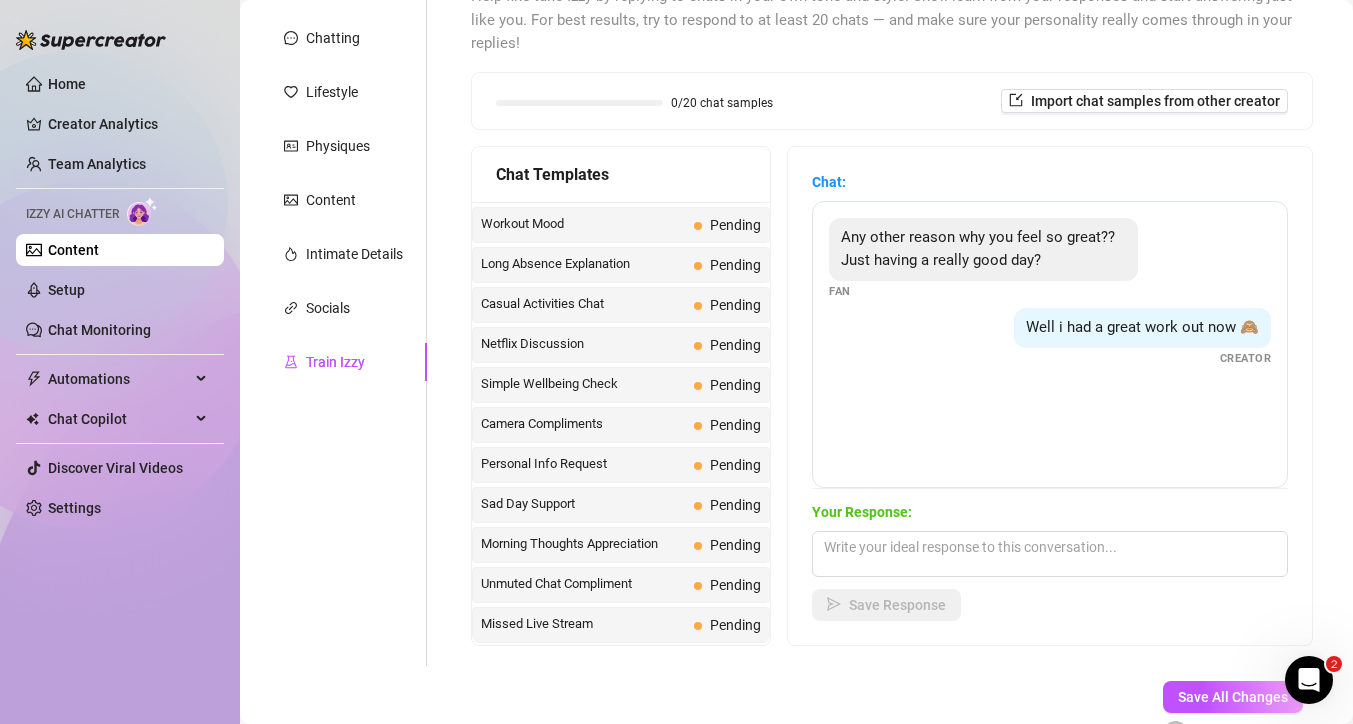 click on "Any other reason why you feel so great?? Just having a really good day?" at bounding box center [983, 249] 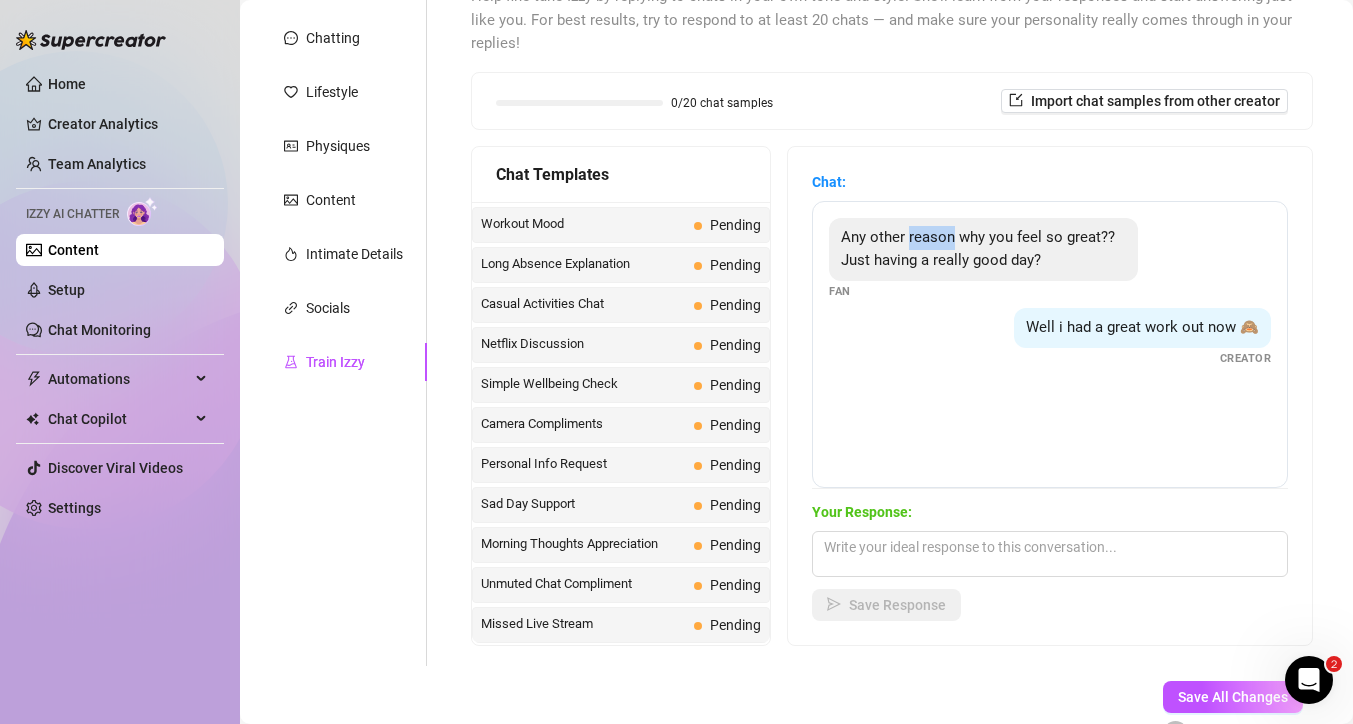 click on "Any other reason why you feel so great?? Just having a really good day?" at bounding box center [983, 249] 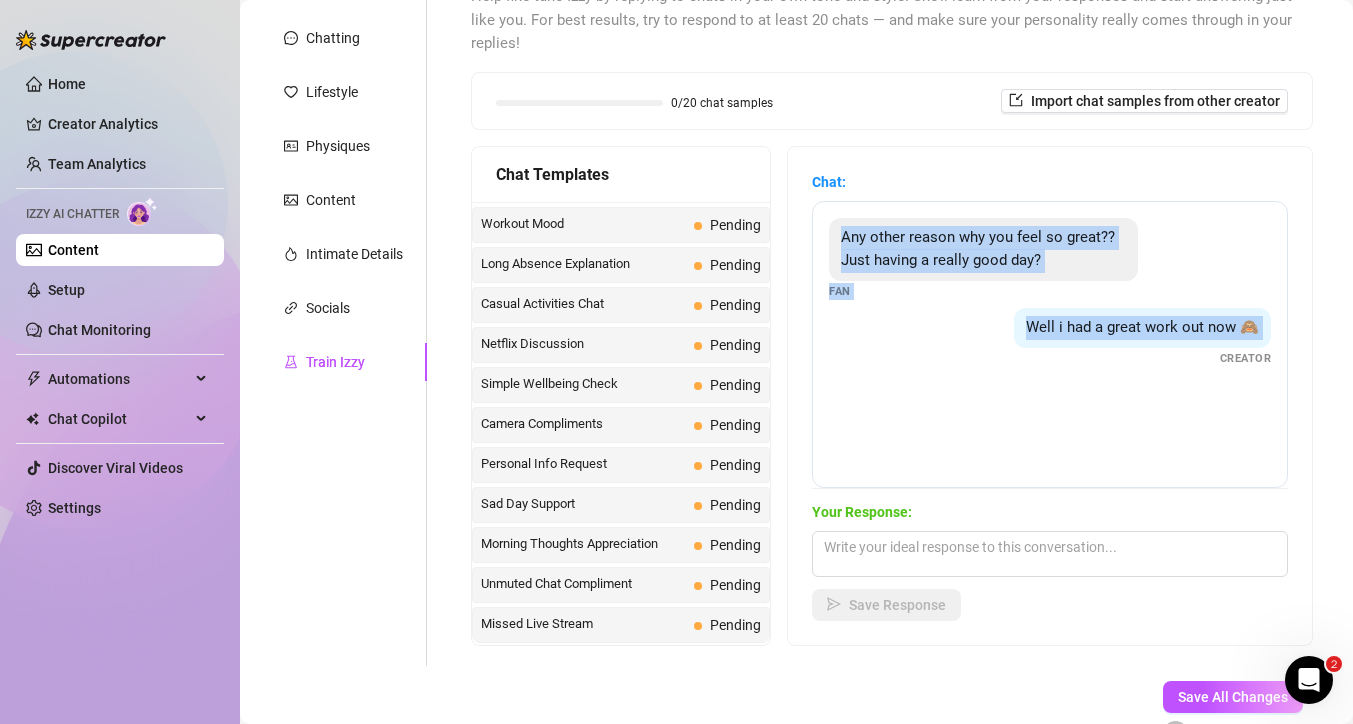 drag, startPoint x: 908, startPoint y: 248, endPoint x: 1069, endPoint y: 366, distance: 199.61212 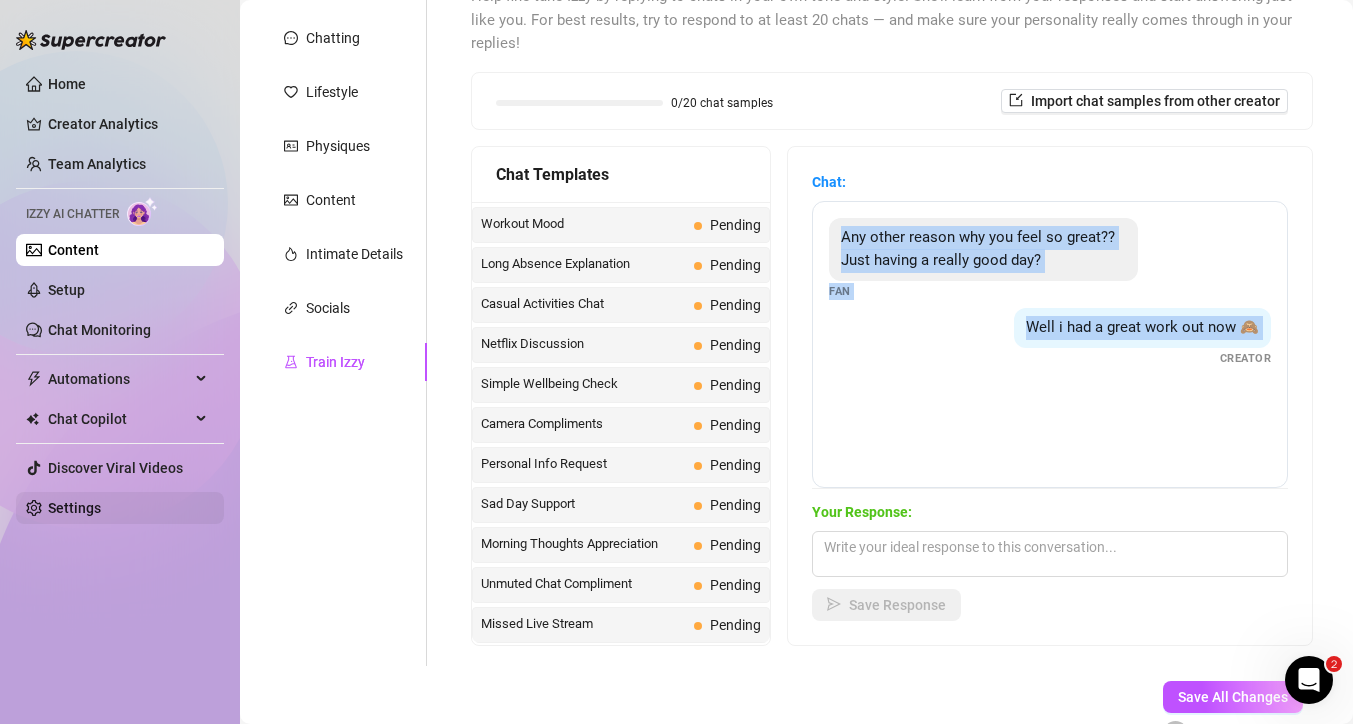 click on "Settings" at bounding box center [74, 508] 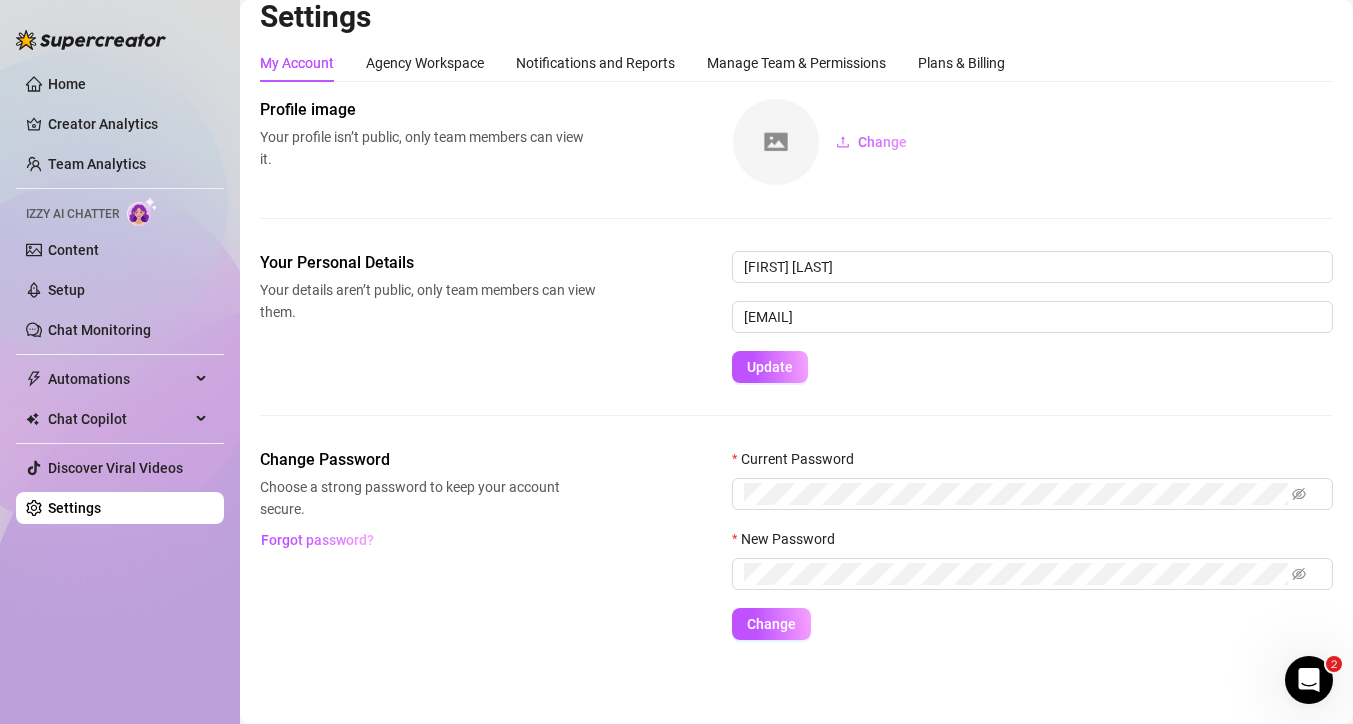 scroll, scrollTop: 16, scrollLeft: 0, axis: vertical 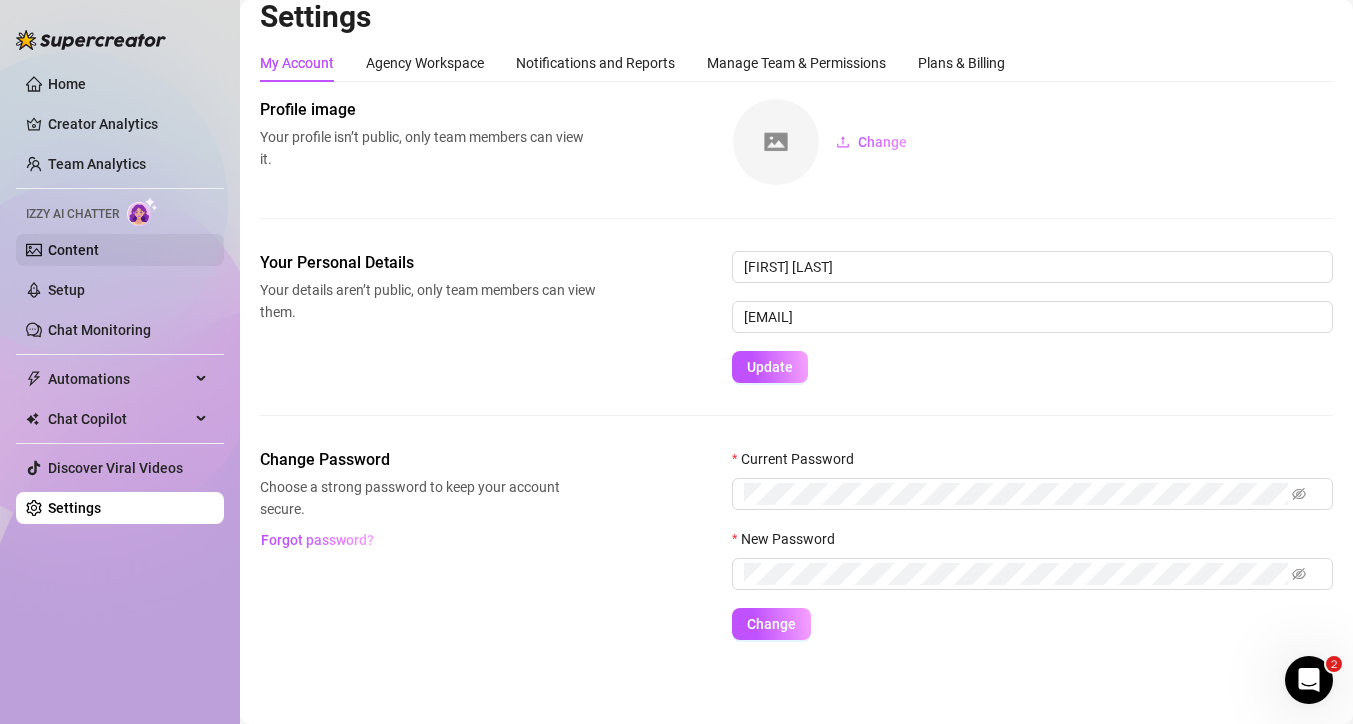click on "Content" at bounding box center [73, 250] 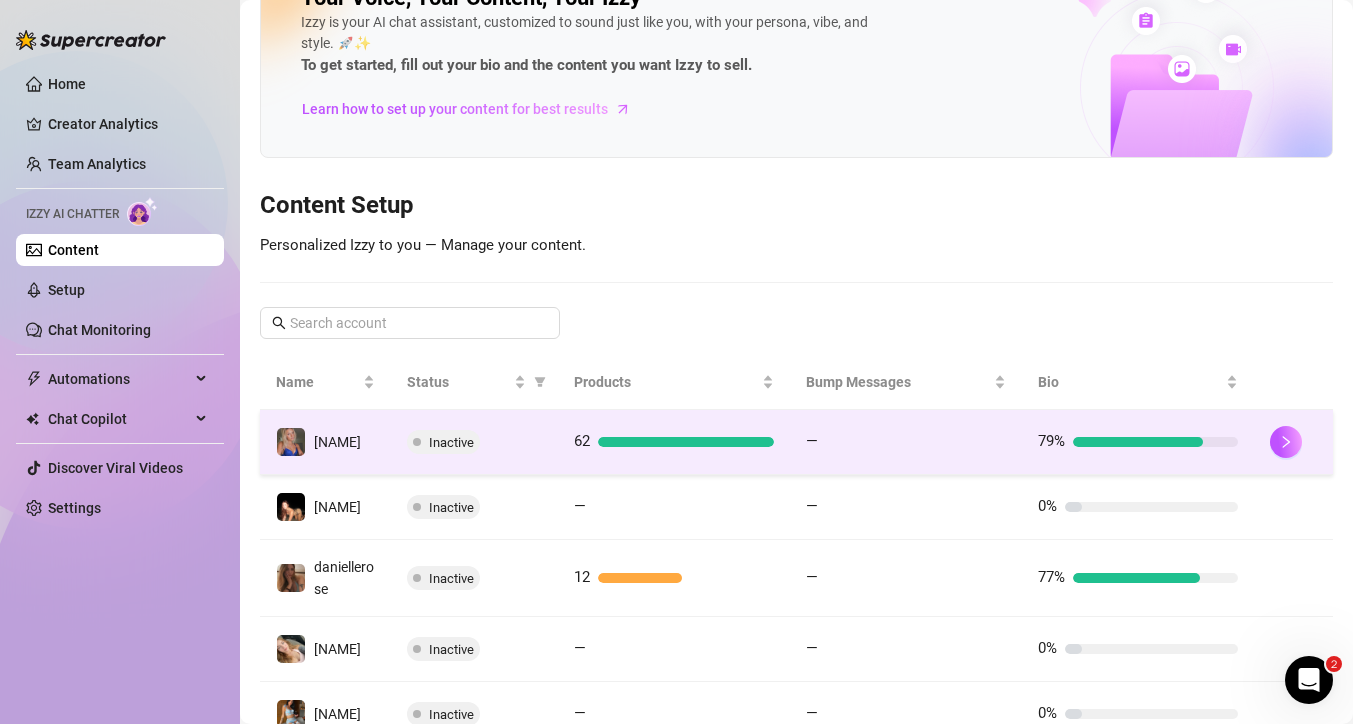 scroll, scrollTop: 216, scrollLeft: 0, axis: vertical 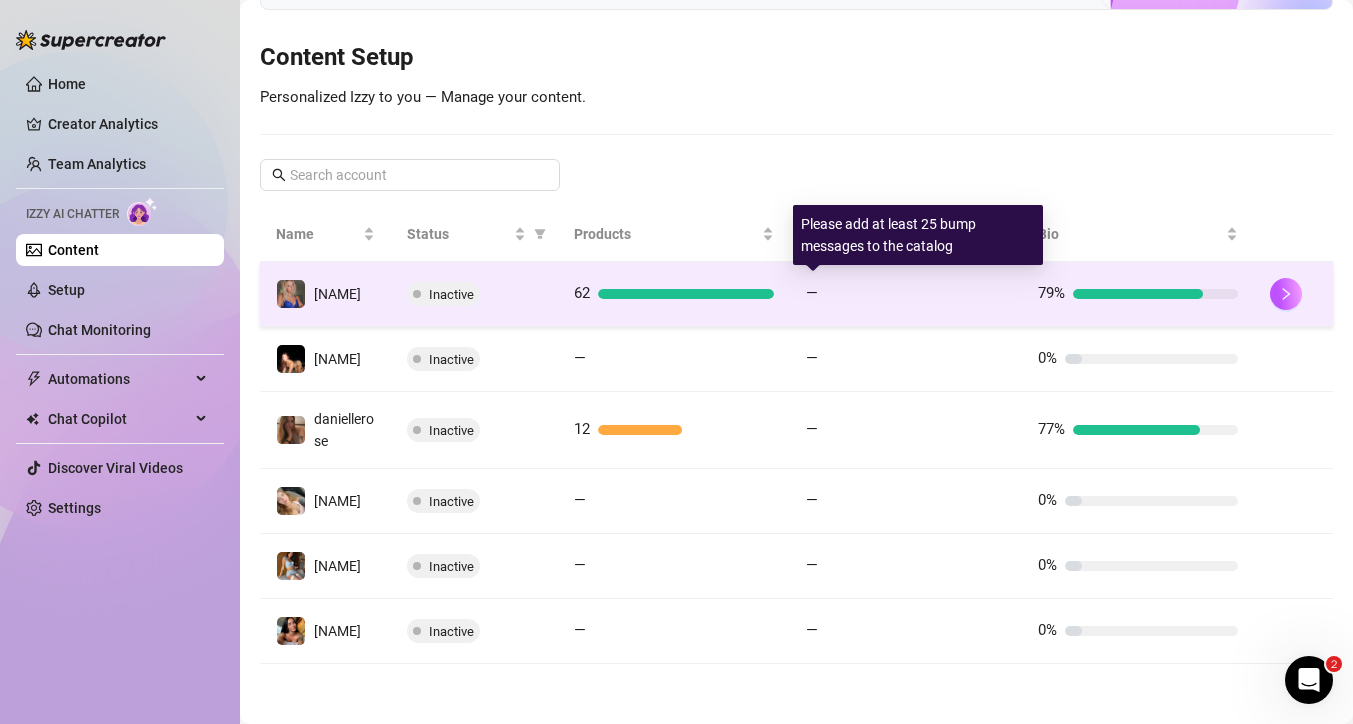 click on "—" at bounding box center (906, 294) 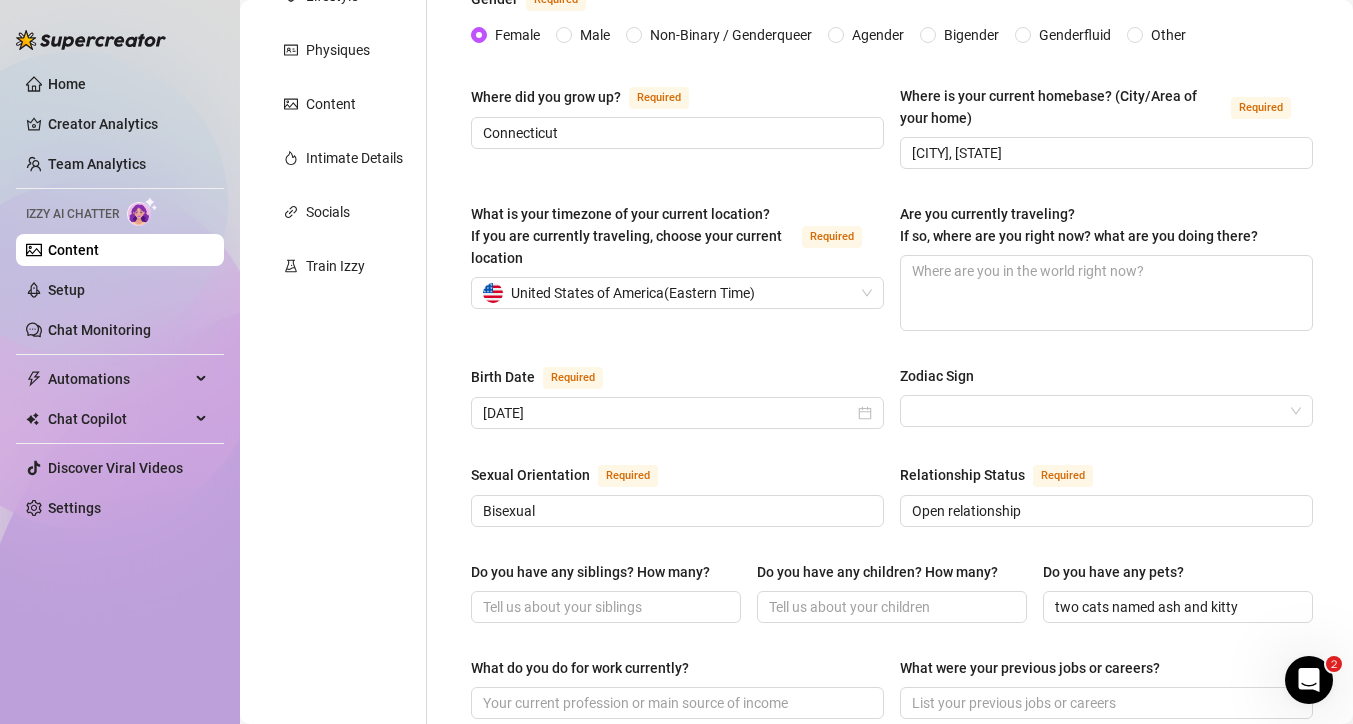 scroll, scrollTop: 115, scrollLeft: 0, axis: vertical 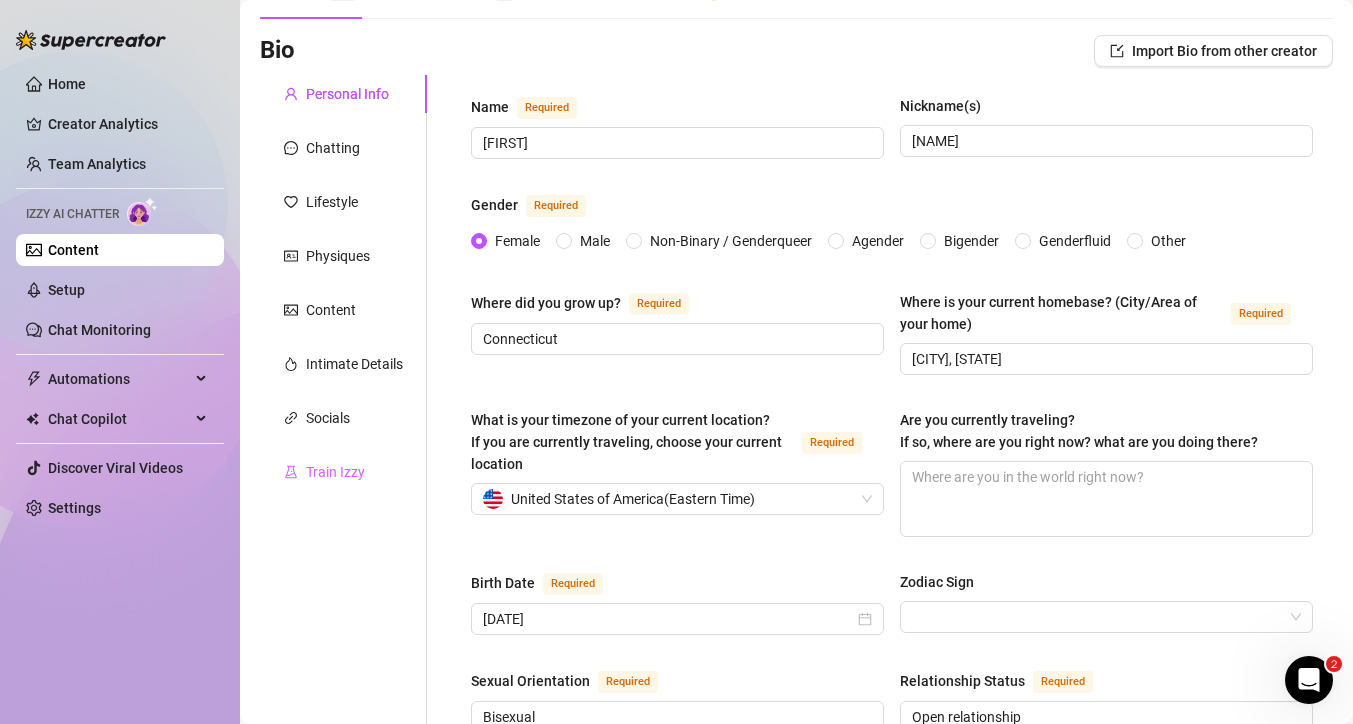 click on "Train Izzy" at bounding box center [343, 472] 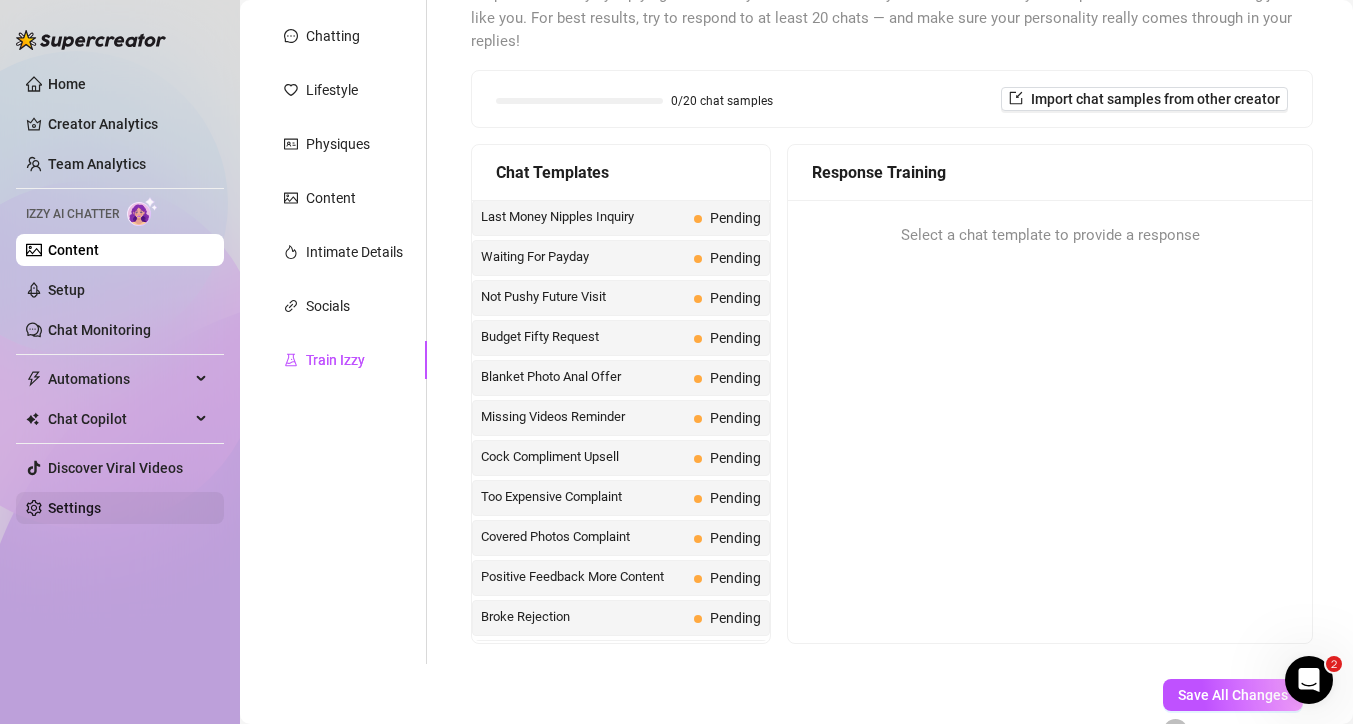 click on "Settings" at bounding box center [74, 508] 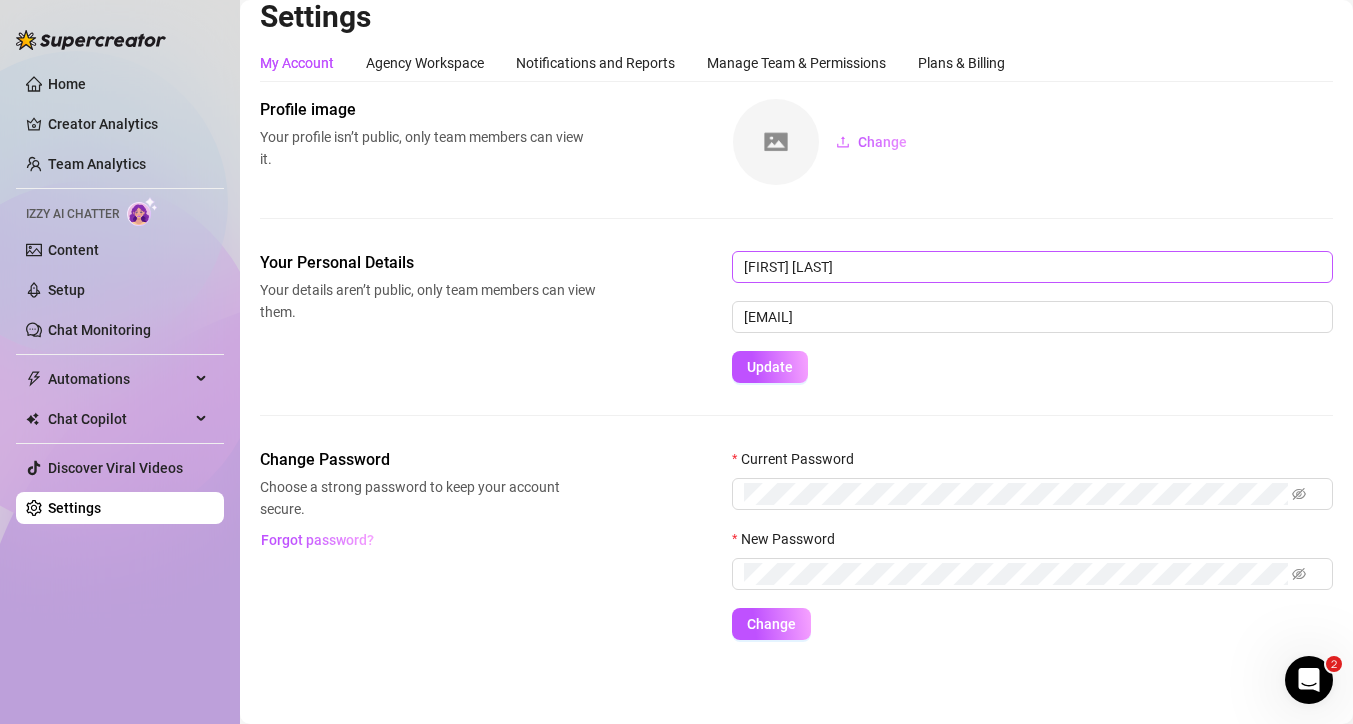 scroll, scrollTop: 16, scrollLeft: 0, axis: vertical 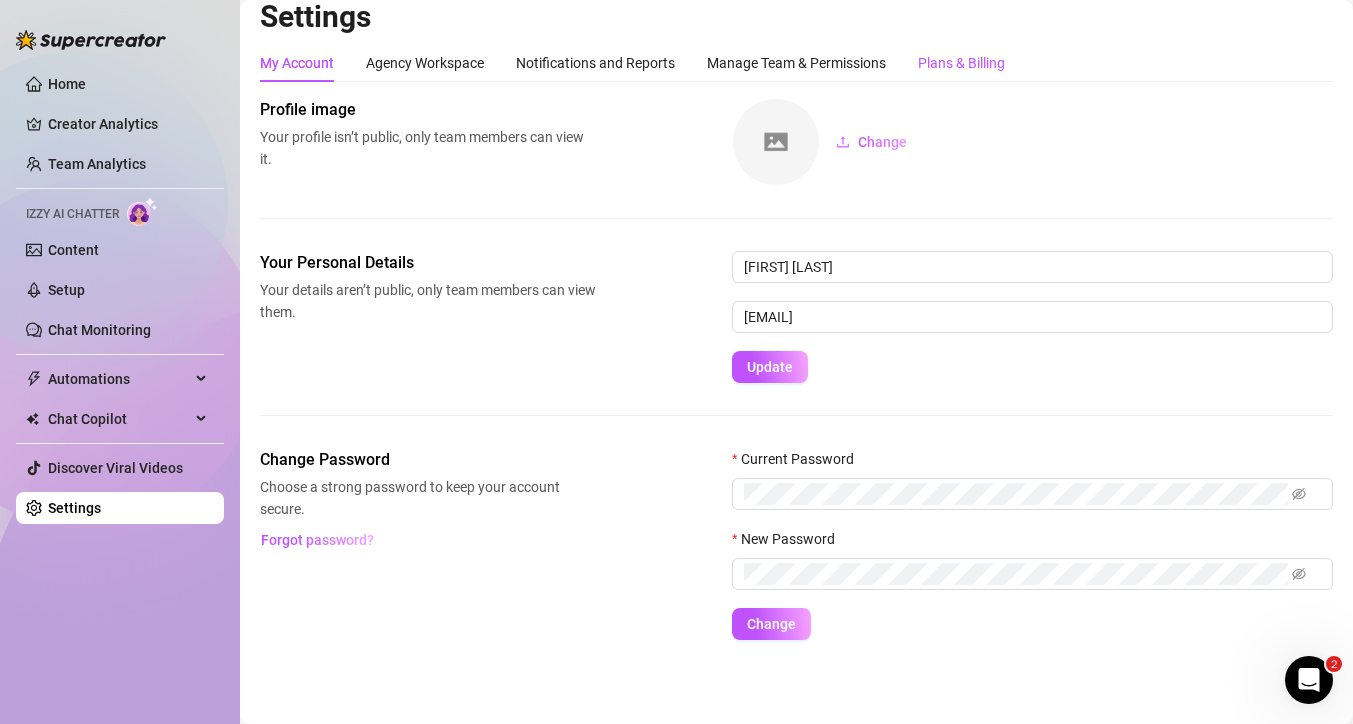 click on "Plans & Billing" at bounding box center (961, 63) 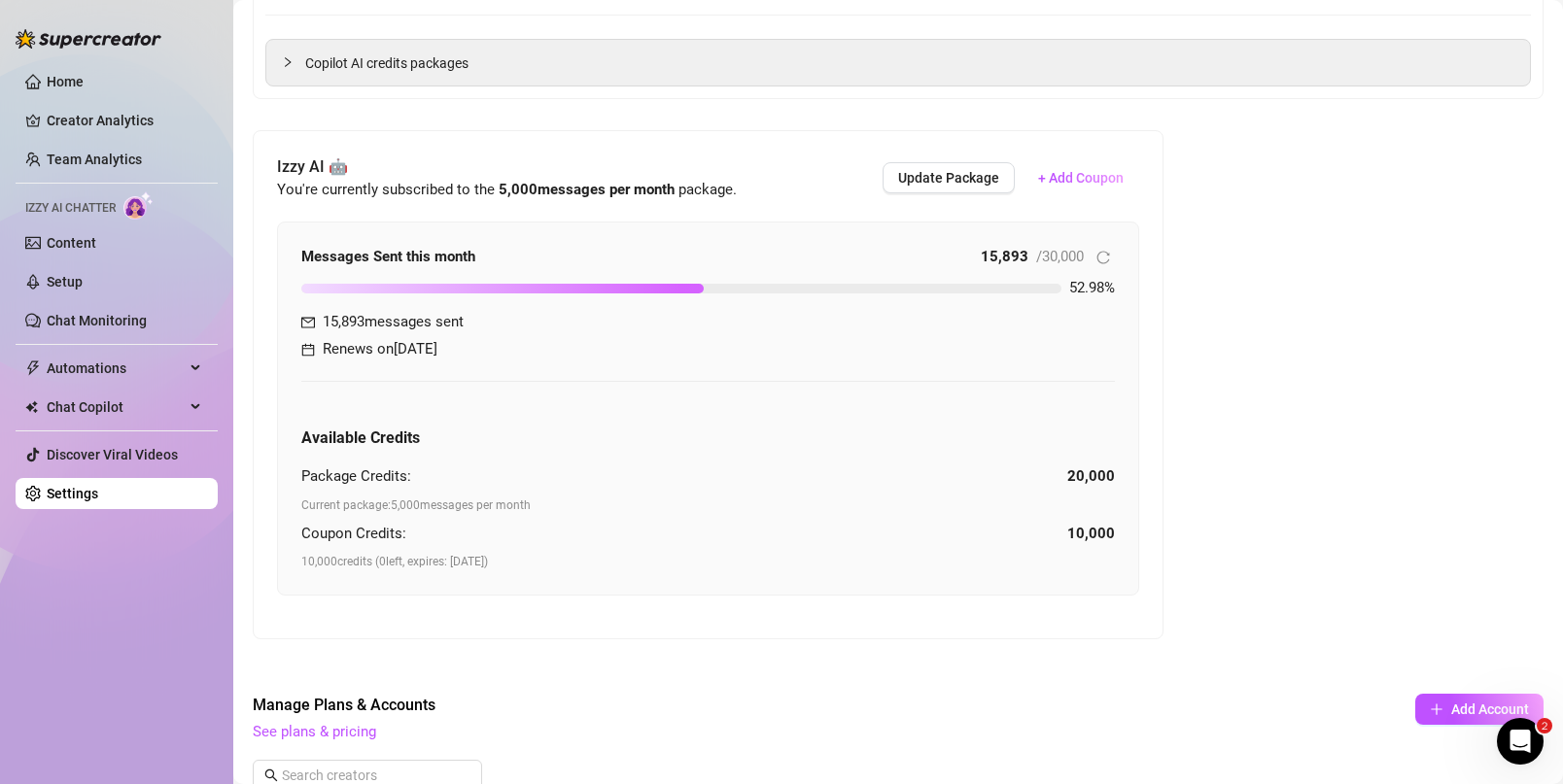 scroll, scrollTop: 373, scrollLeft: 0, axis: vertical 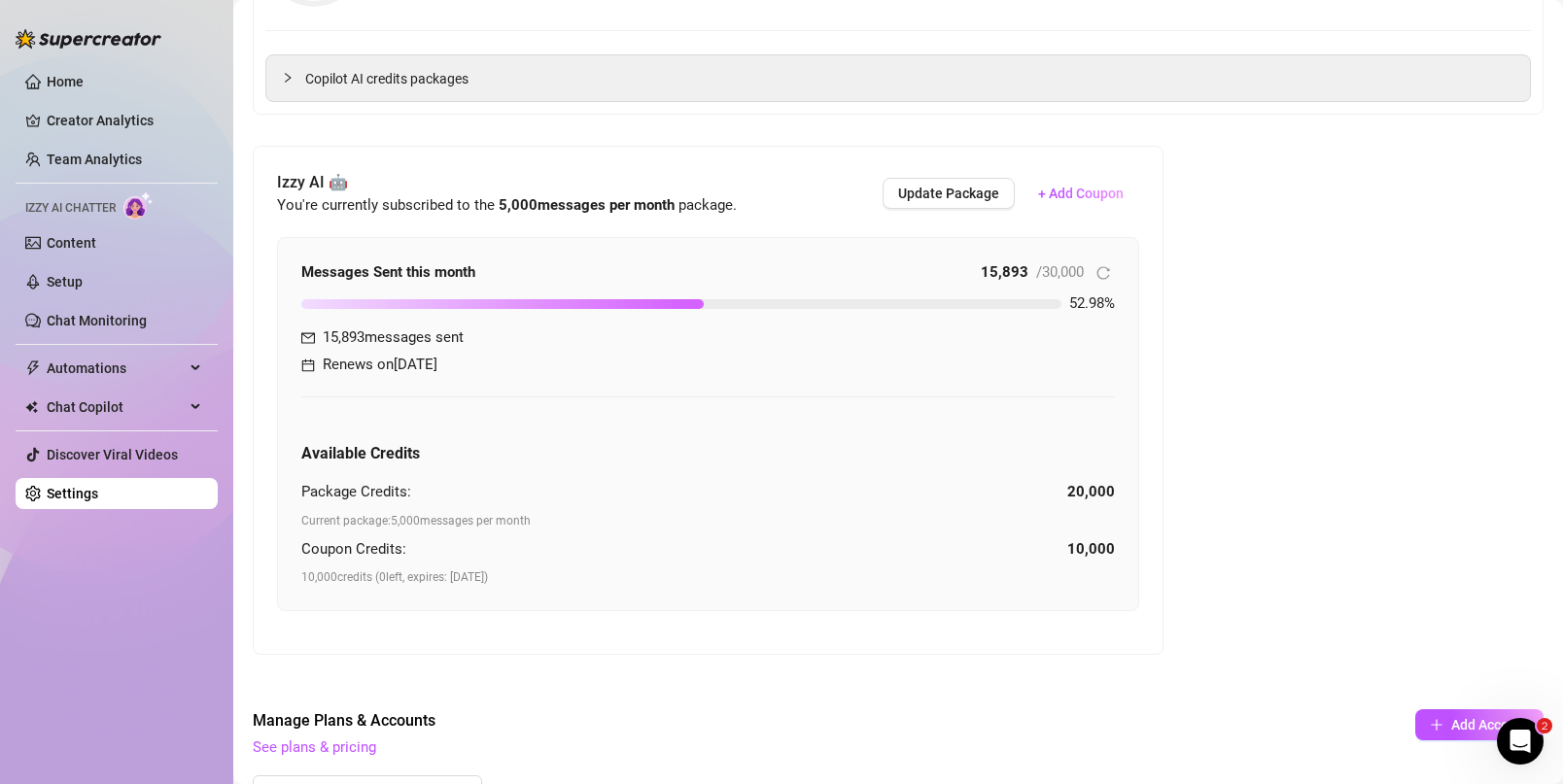 drag, startPoint x: 348, startPoint y: 519, endPoint x: 625, endPoint y: 518, distance: 277.00181 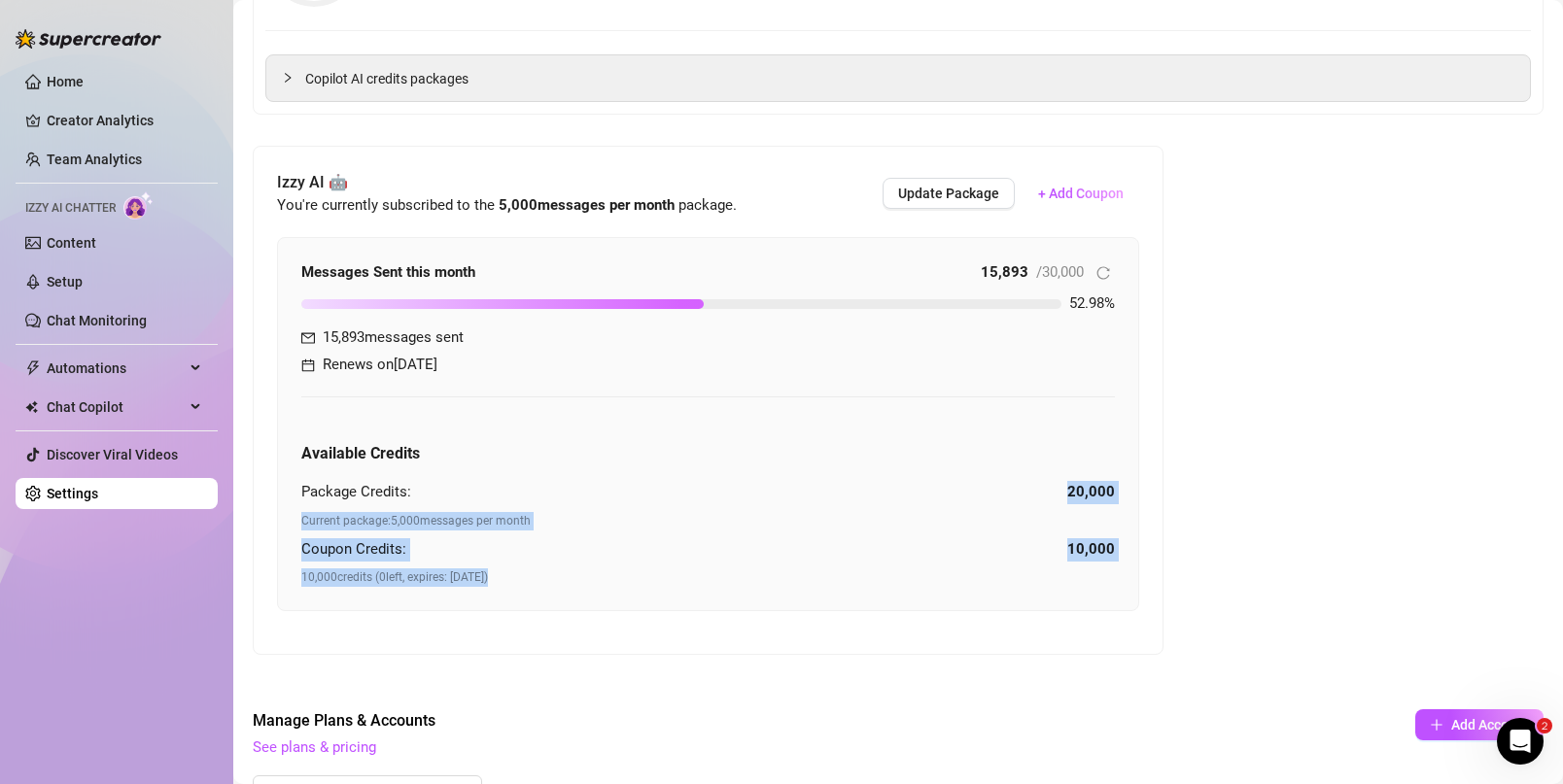 drag, startPoint x: 1055, startPoint y: 491, endPoint x: 1129, endPoint y: 491, distance: 74 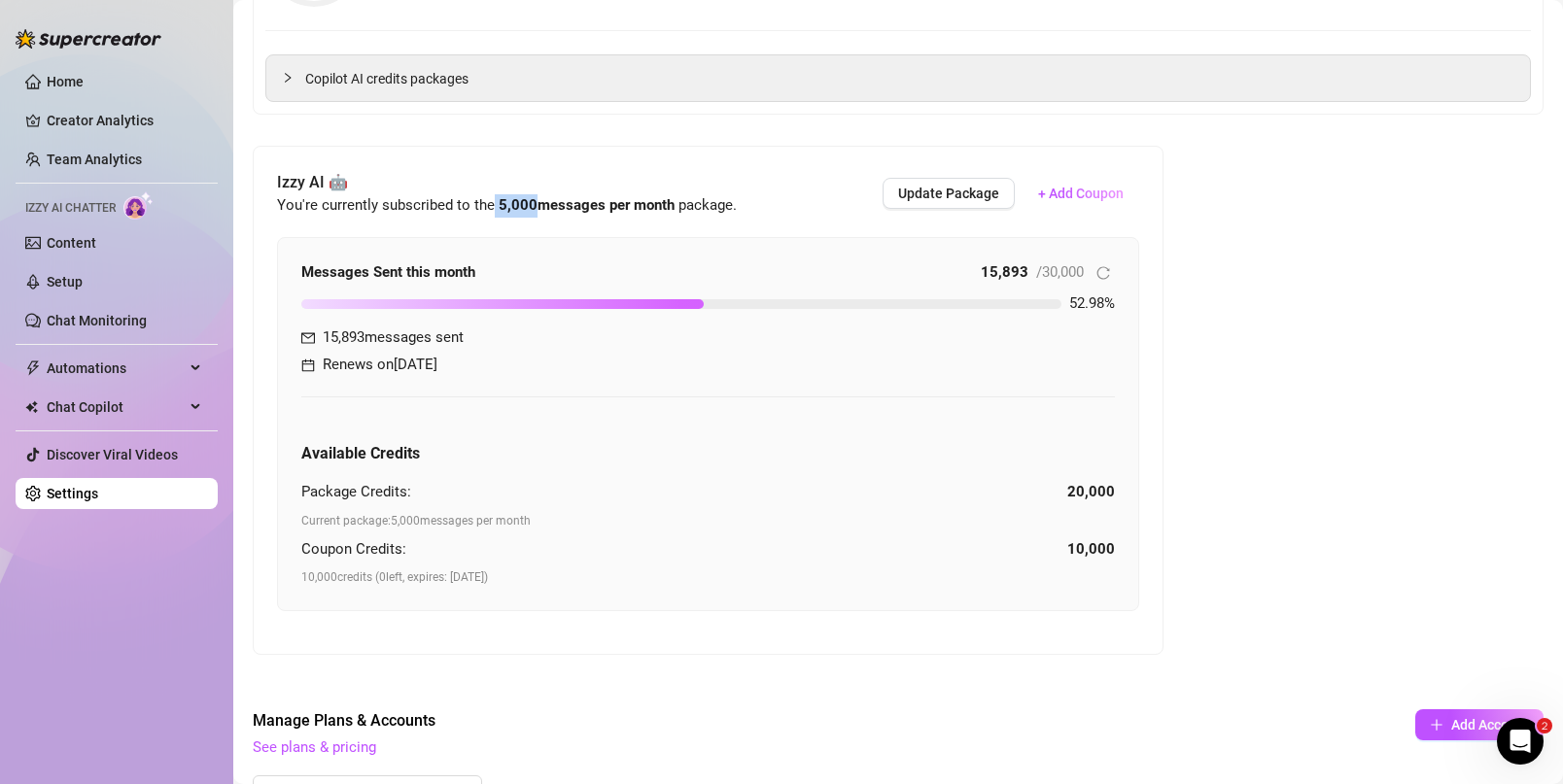 drag, startPoint x: 493, startPoint y: 204, endPoint x: 532, endPoint y: 205, distance: 39.012818 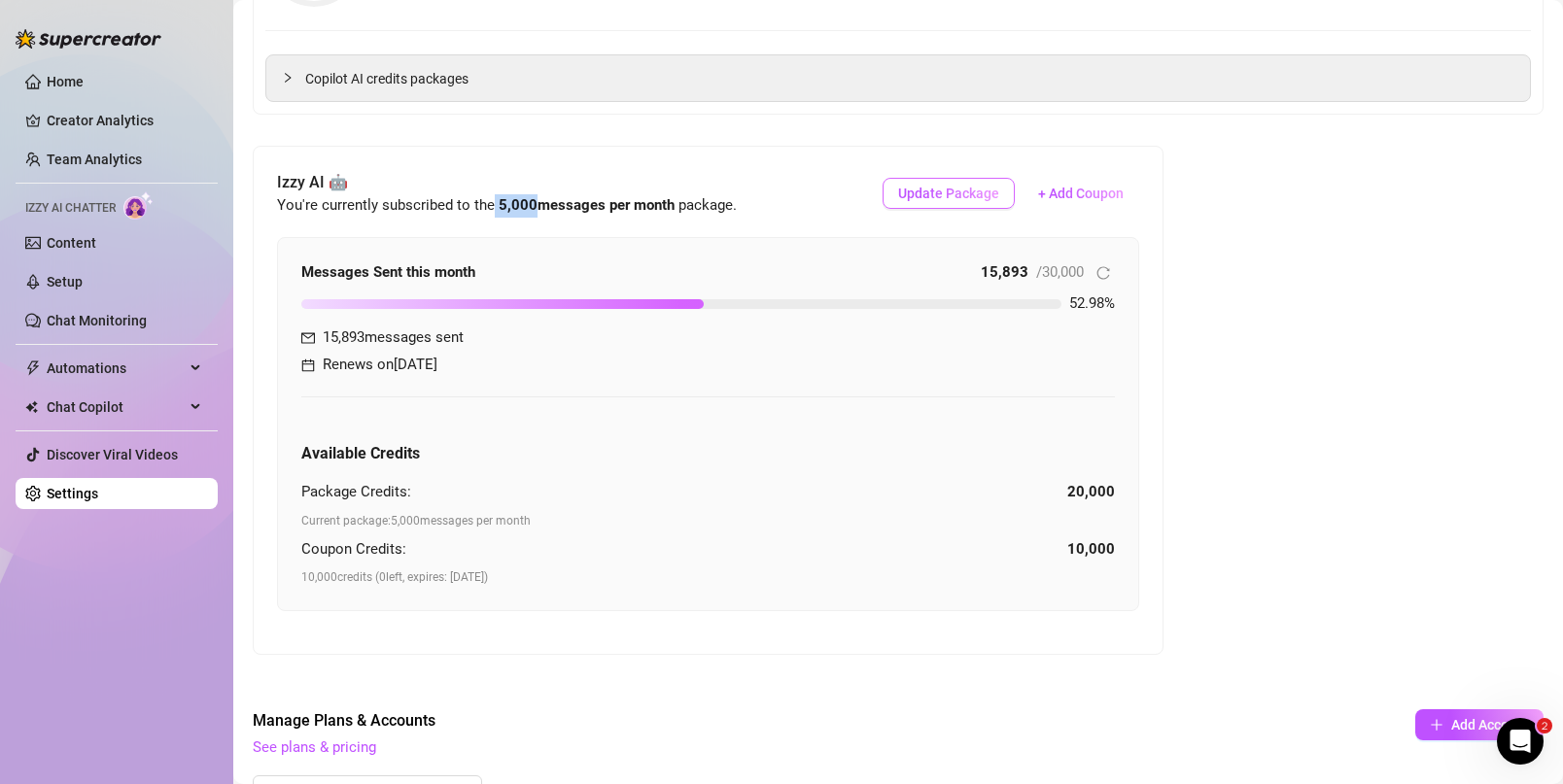 click on "Update Package" at bounding box center [949, 193] 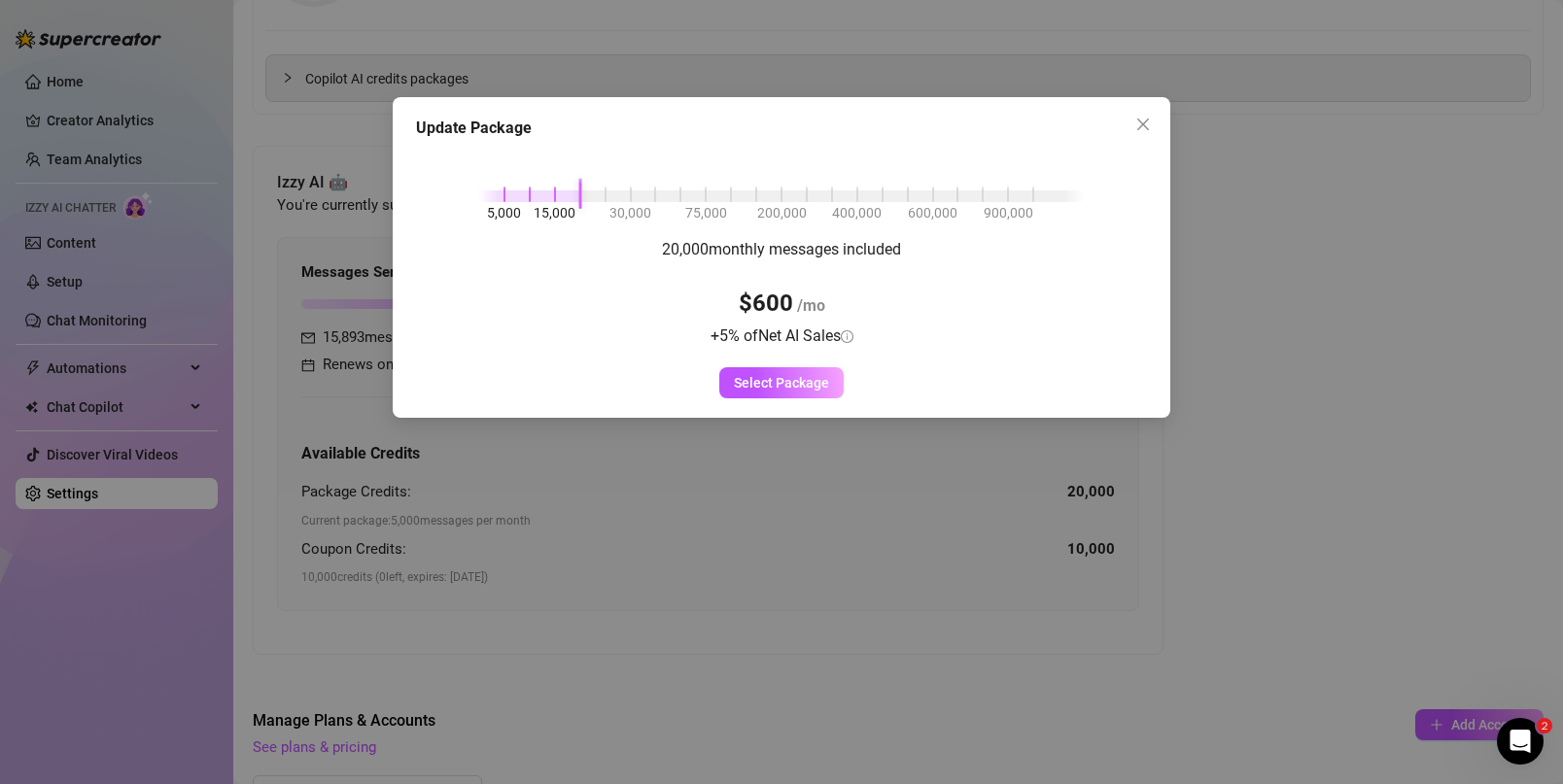 drag, startPoint x: 575, startPoint y: 200, endPoint x: 638, endPoint y: 199, distance: 63.00794 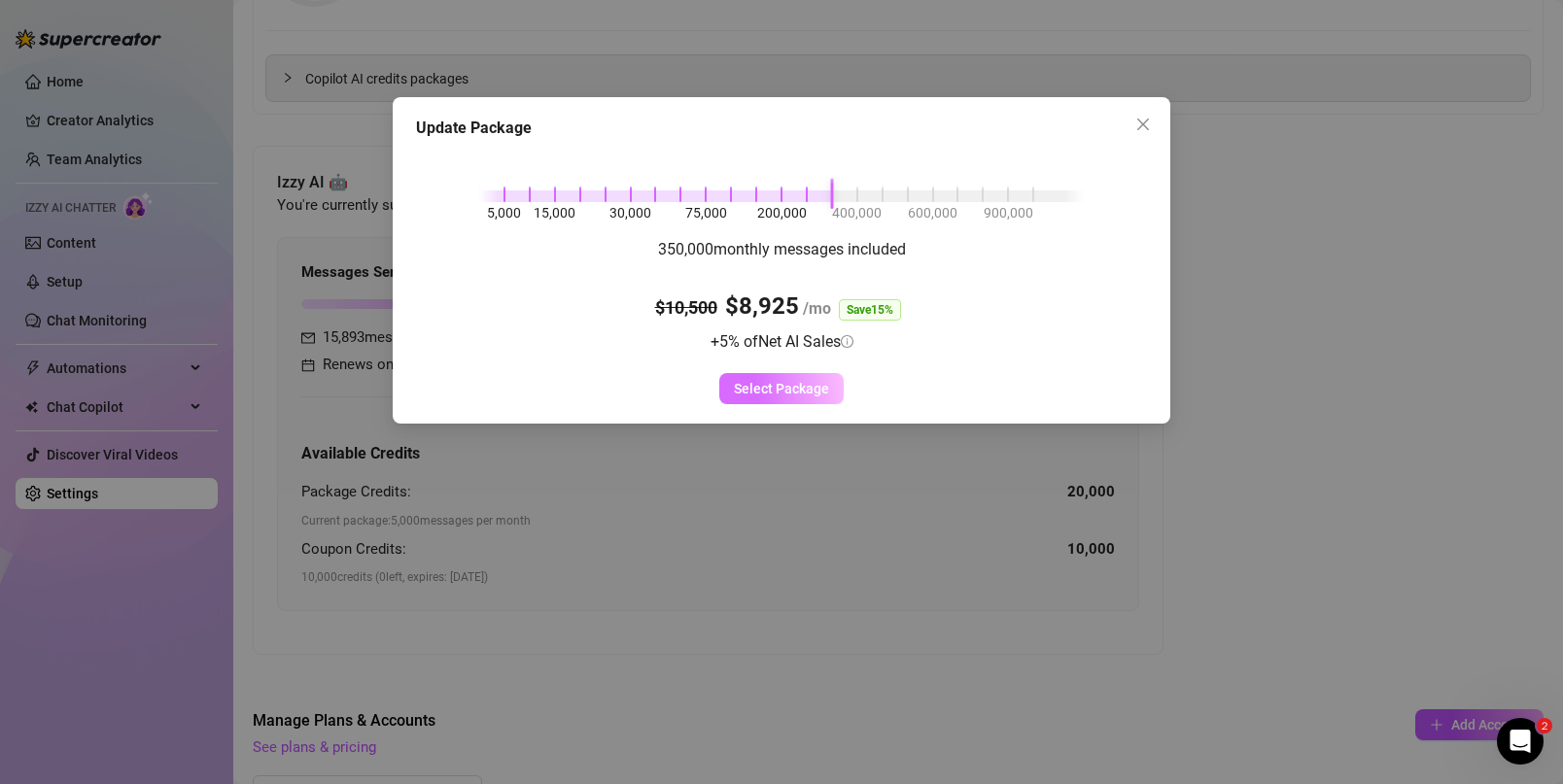 click on "Select Package" at bounding box center (782, 389) 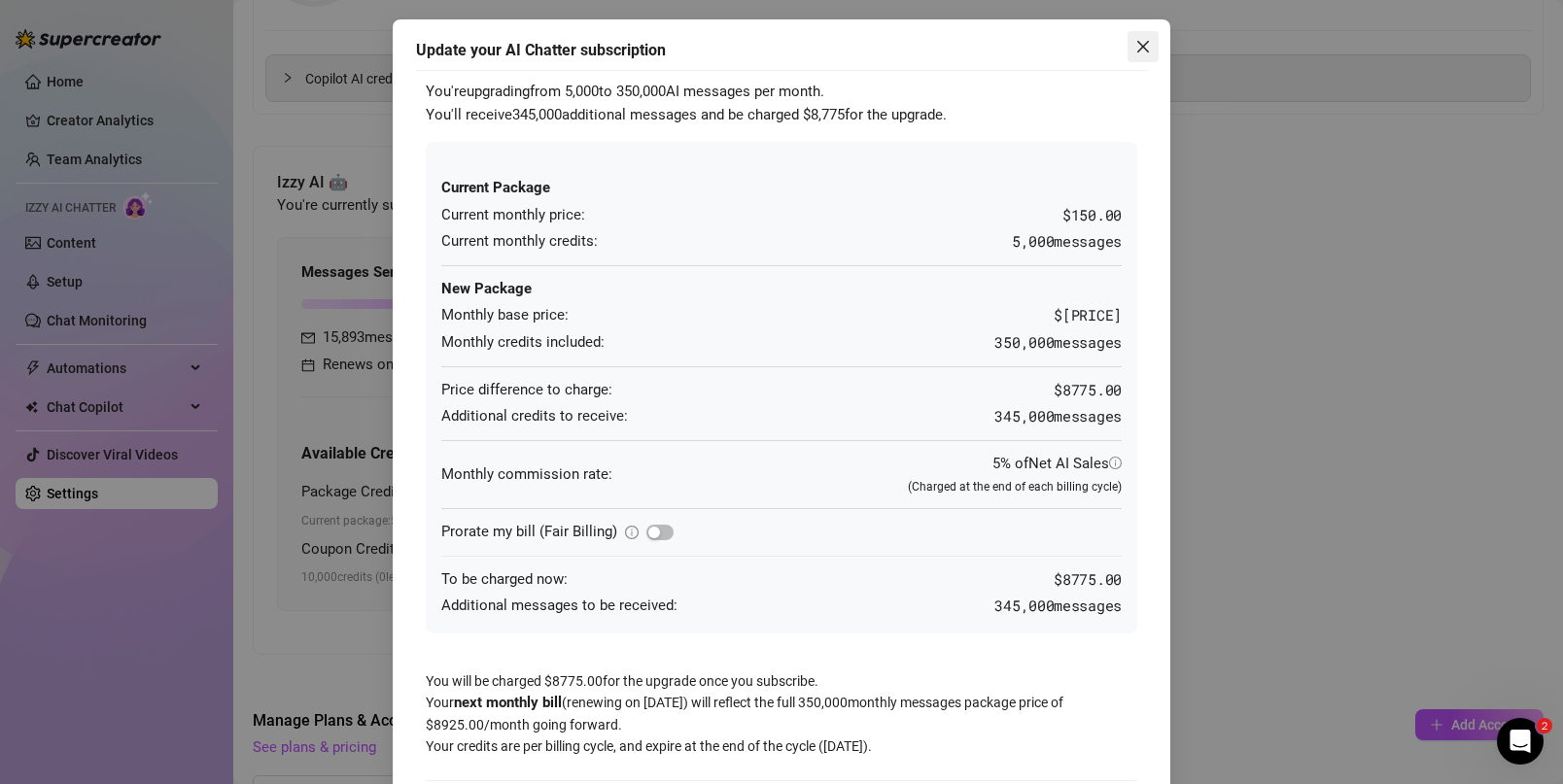 click 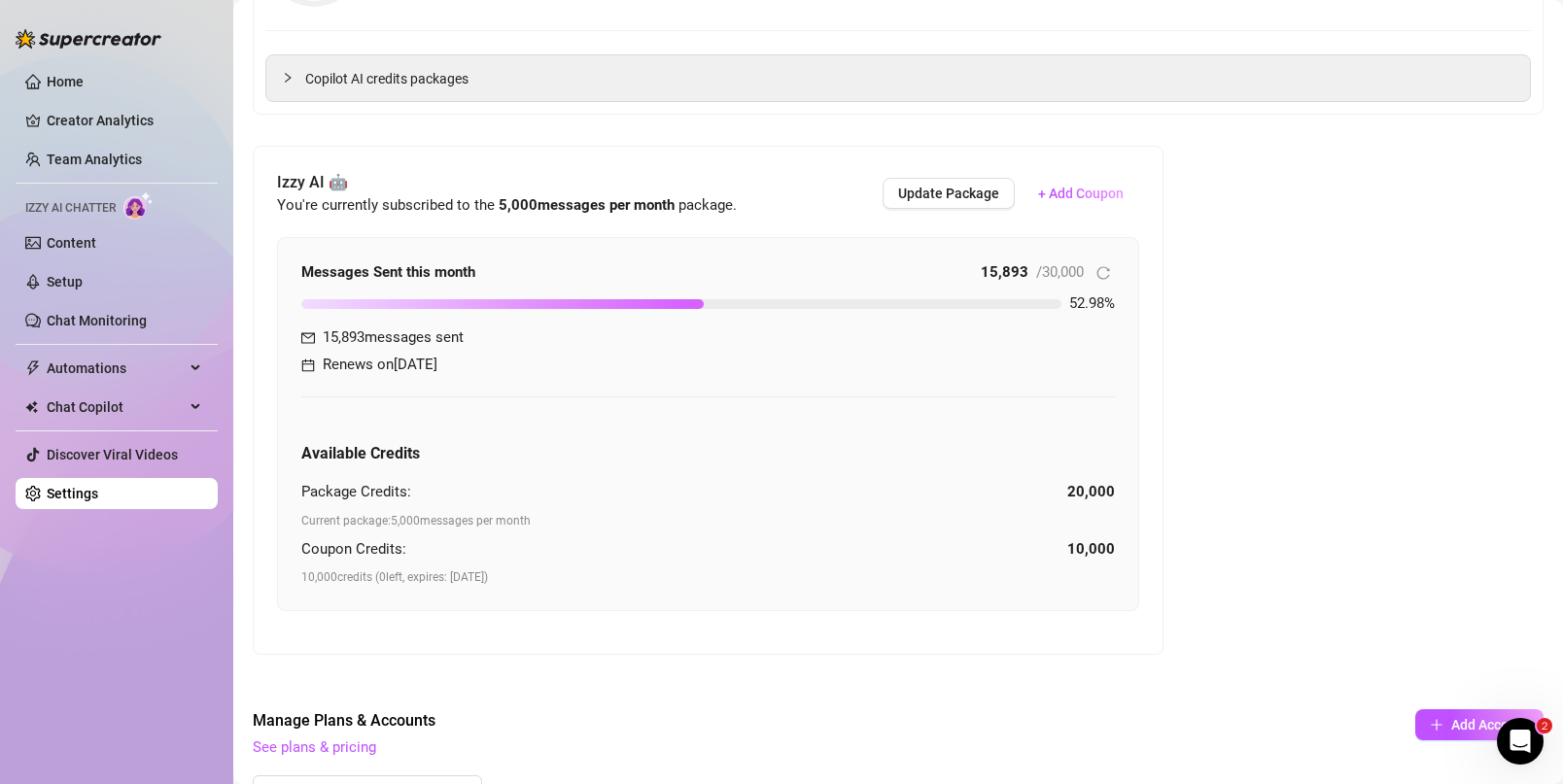 click on "[NAME] 🤖 You're currently subscribed to the 5,000 messages per month package. Update Package + Add Coupon" at bounding box center (708, 193) 